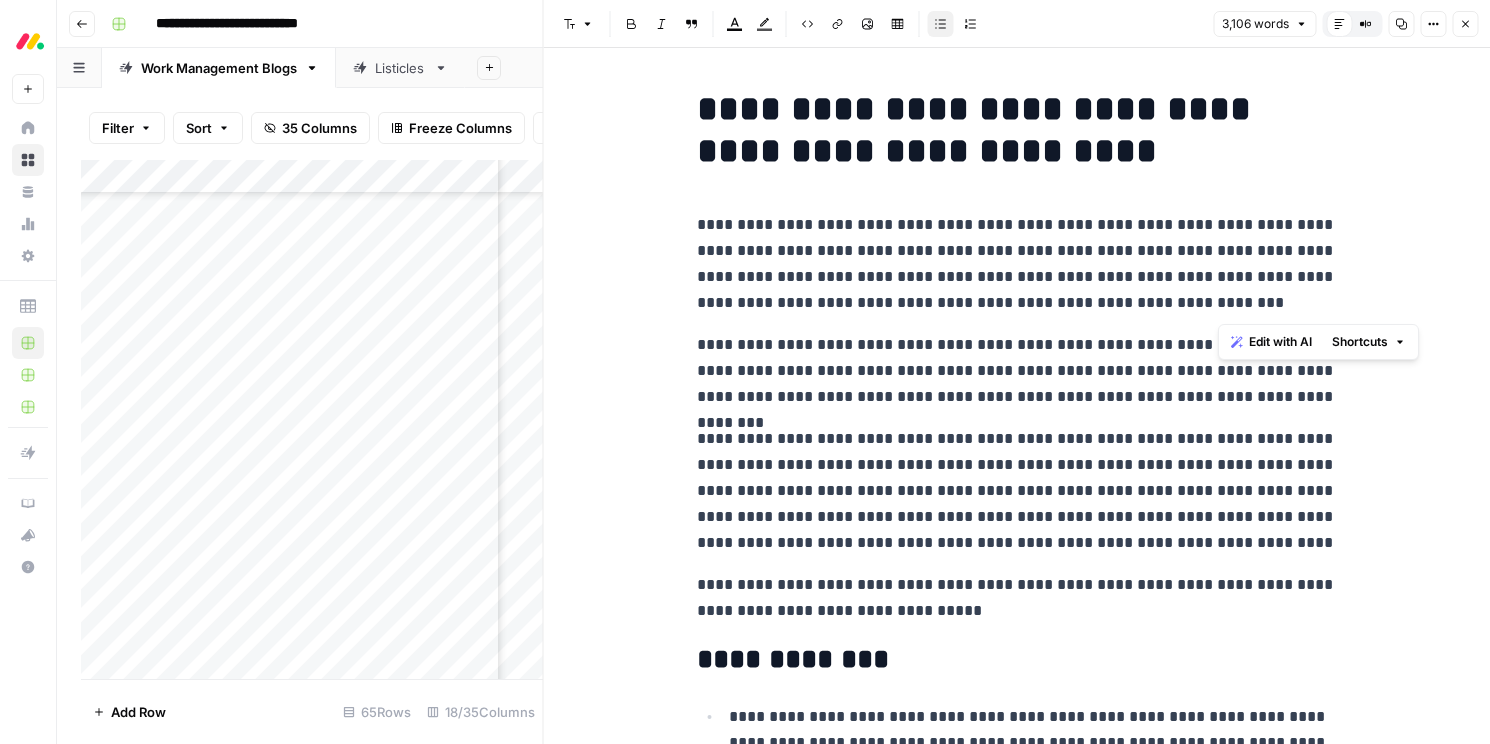 scroll, scrollTop: 0, scrollLeft: 0, axis: both 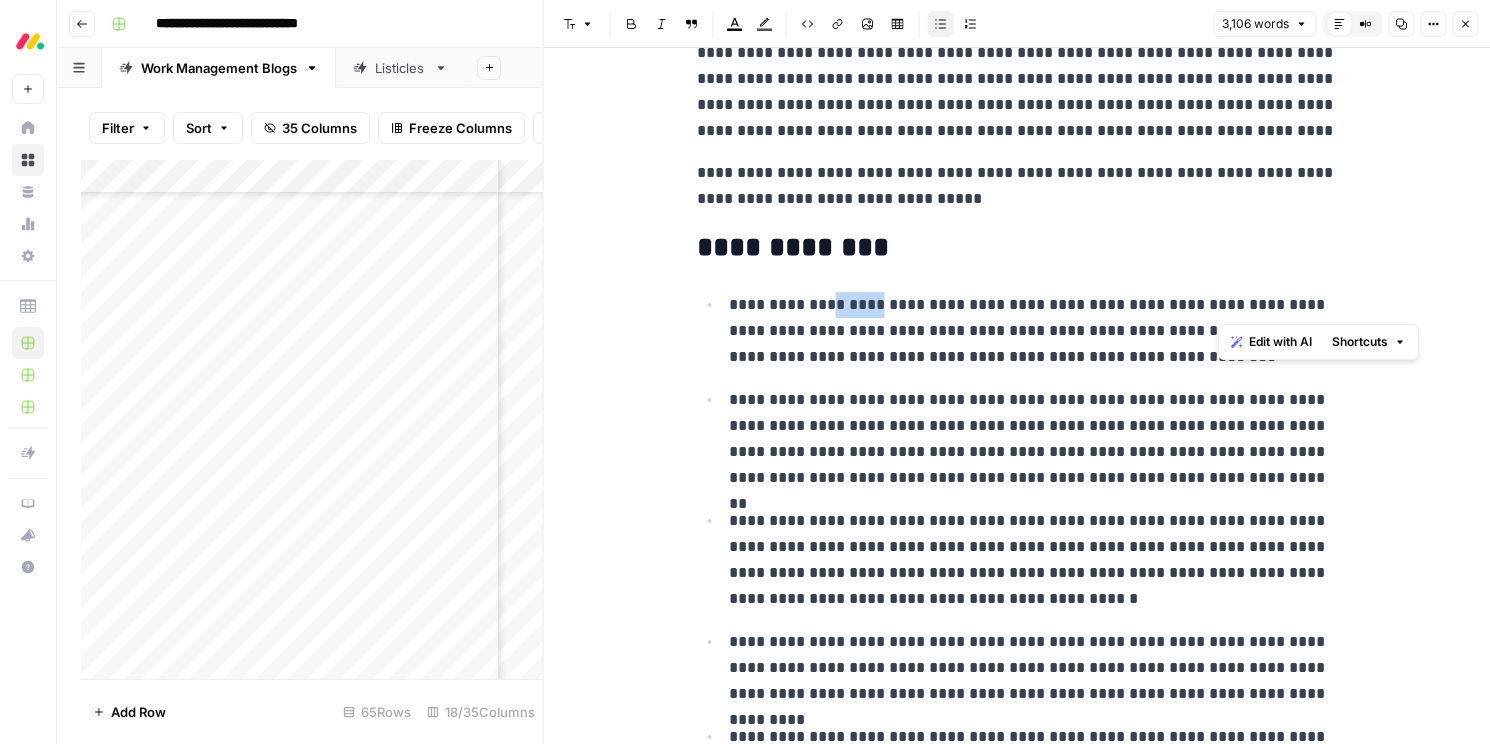 click on "Close" at bounding box center [1465, 24] 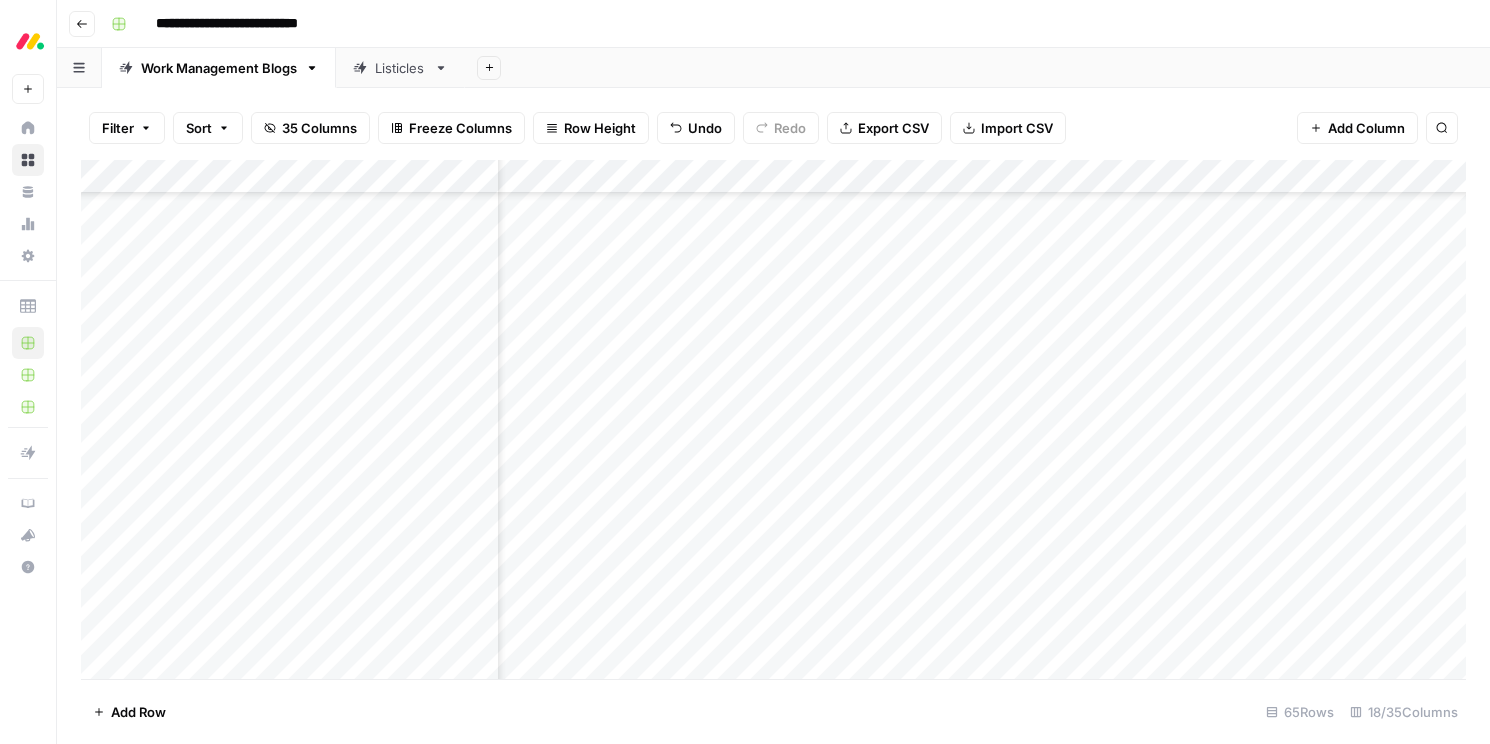 scroll, scrollTop: 1066, scrollLeft: 0, axis: vertical 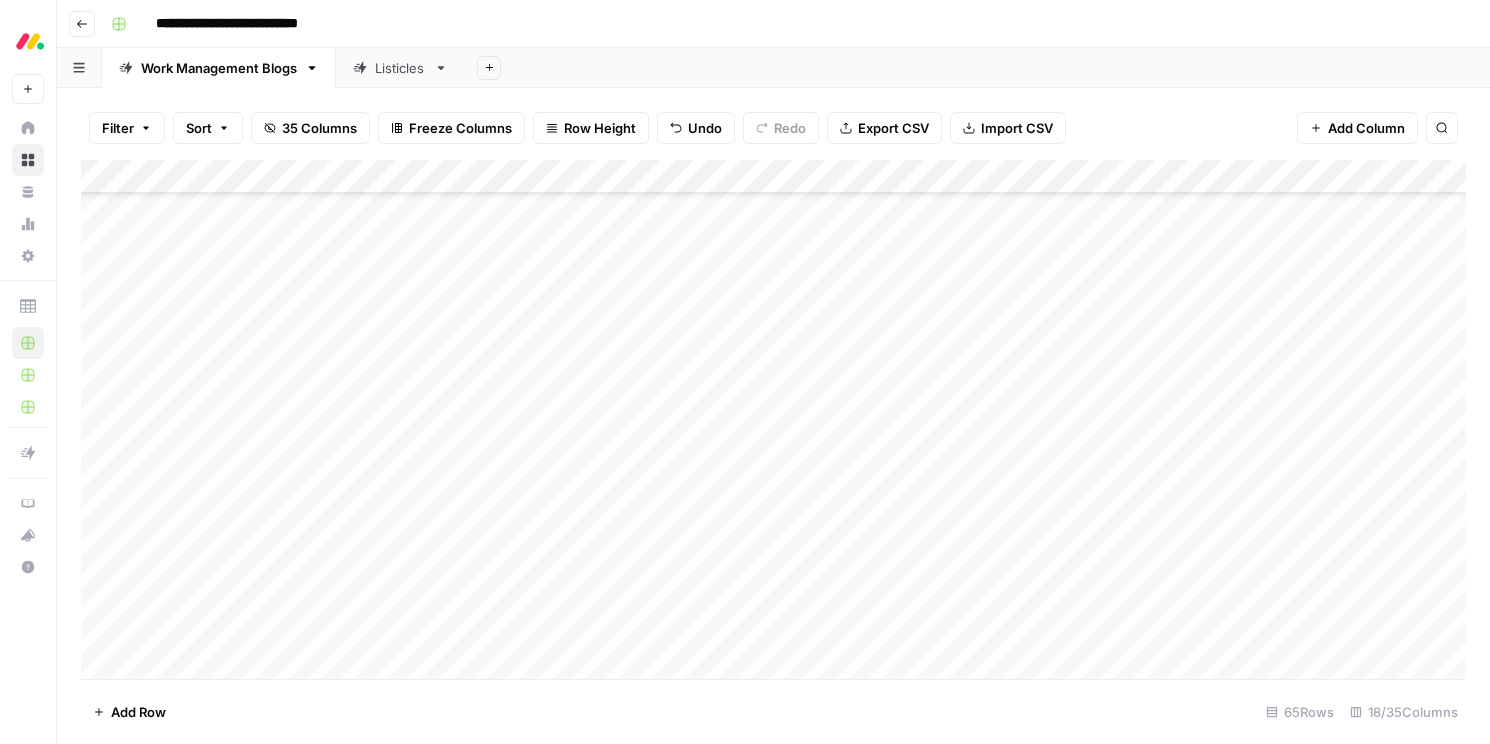 click on "Add Column" at bounding box center (773, 419) 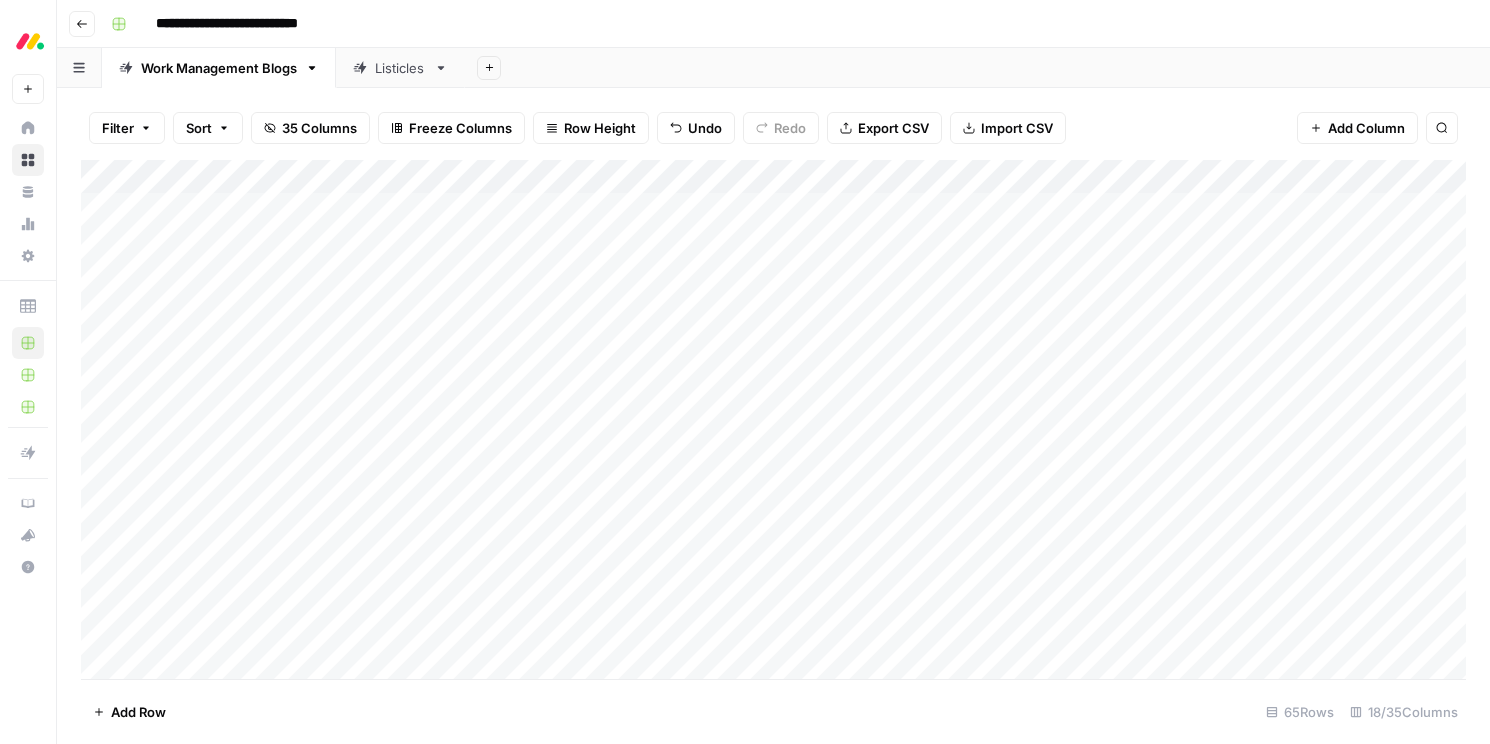 scroll, scrollTop: 0, scrollLeft: 2, axis: horizontal 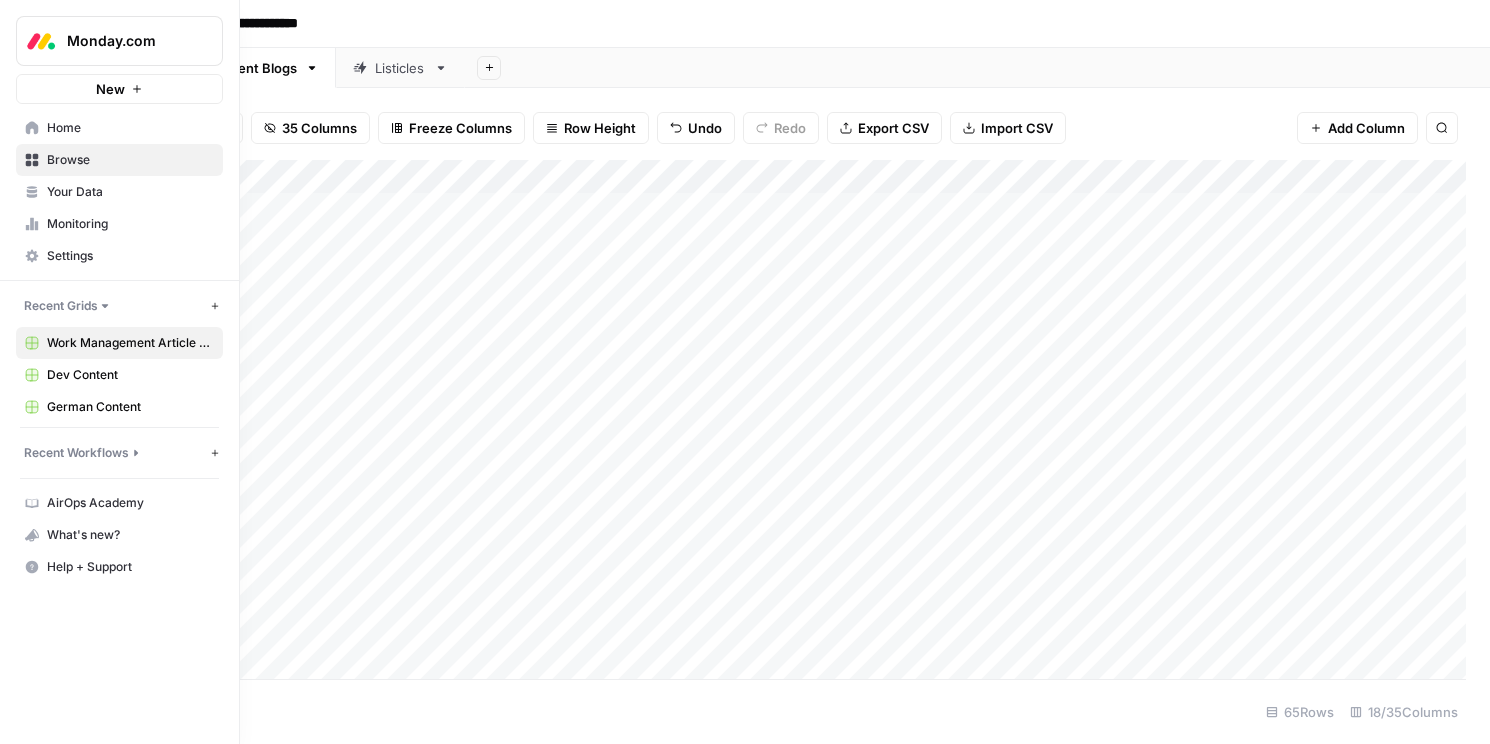 click on "Home" at bounding box center [130, 128] 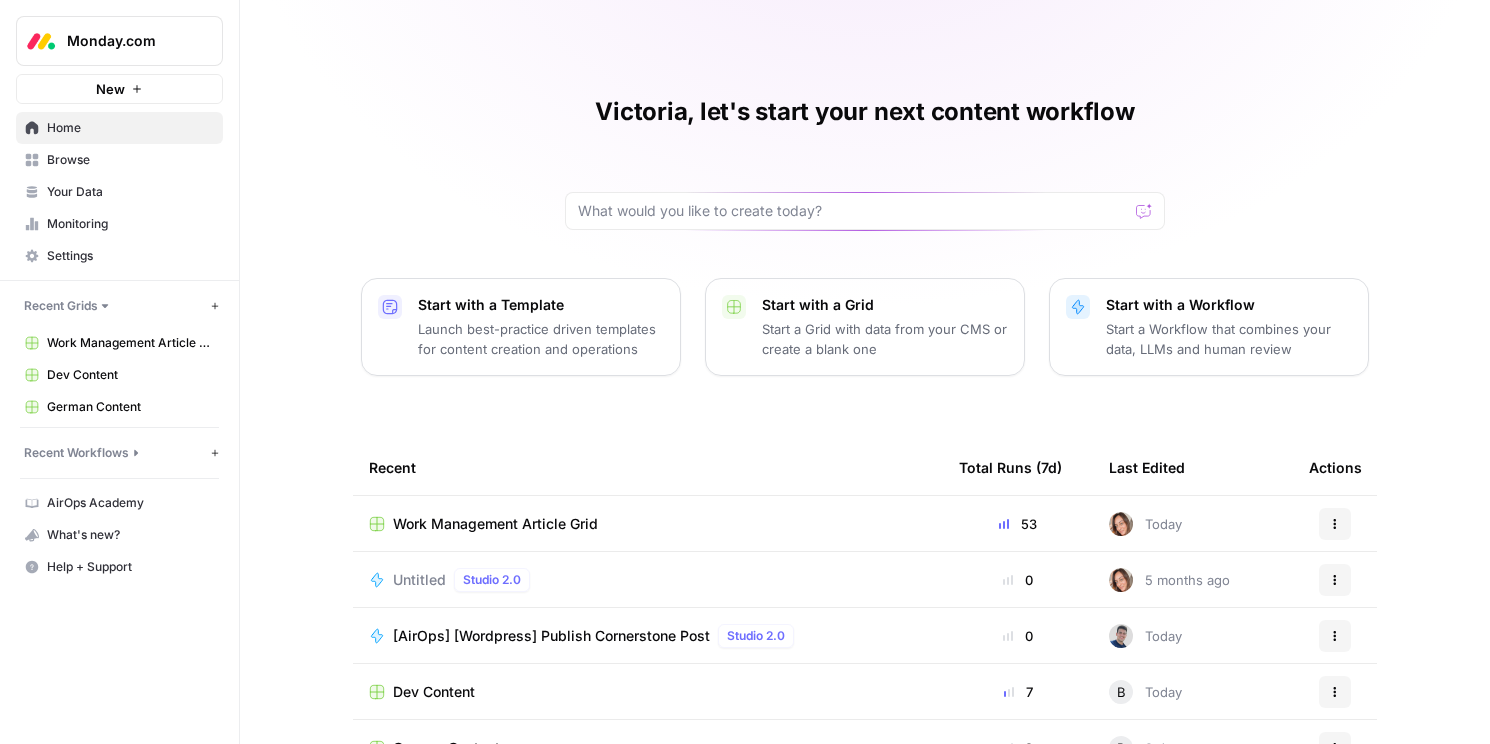 click on "Your Data" at bounding box center (130, 192) 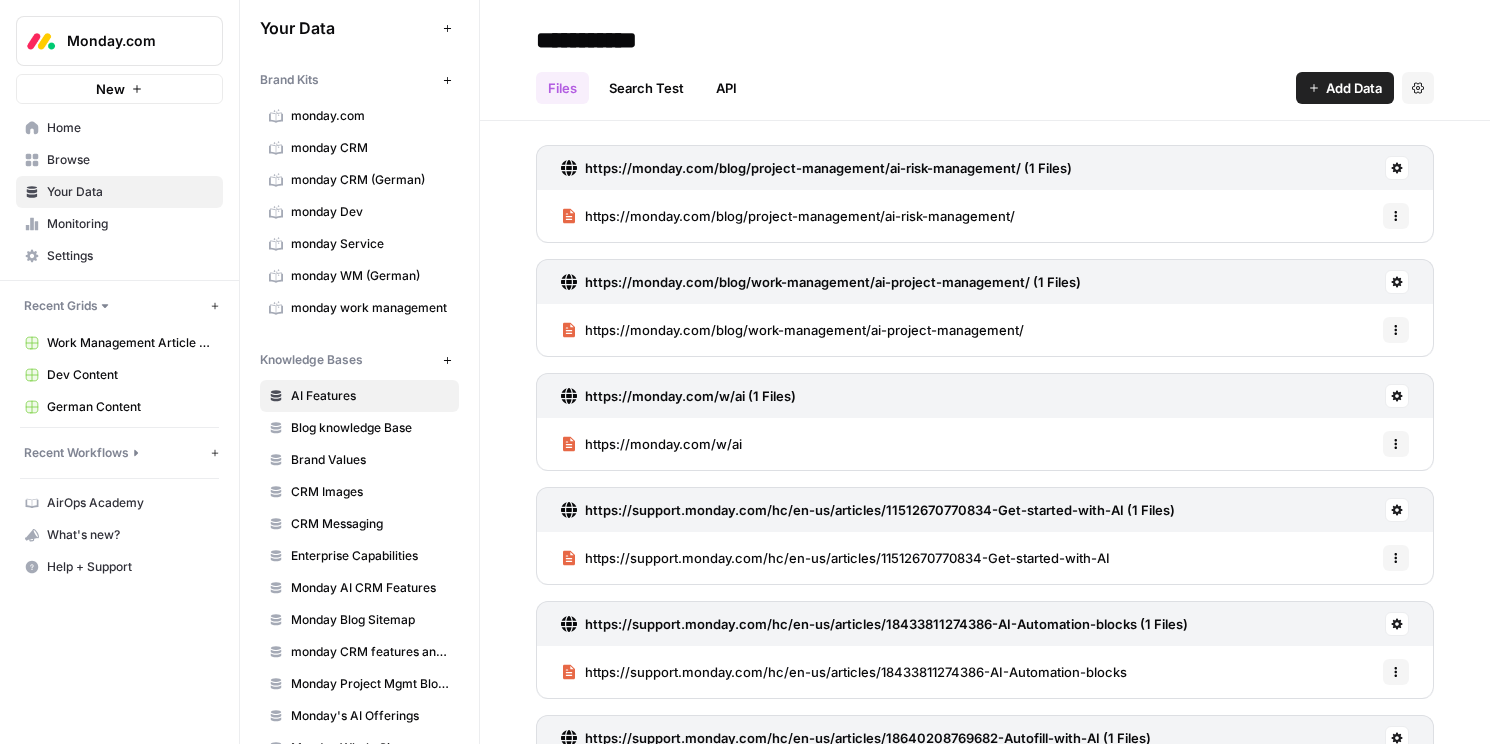 scroll, scrollTop: 0, scrollLeft: 0, axis: both 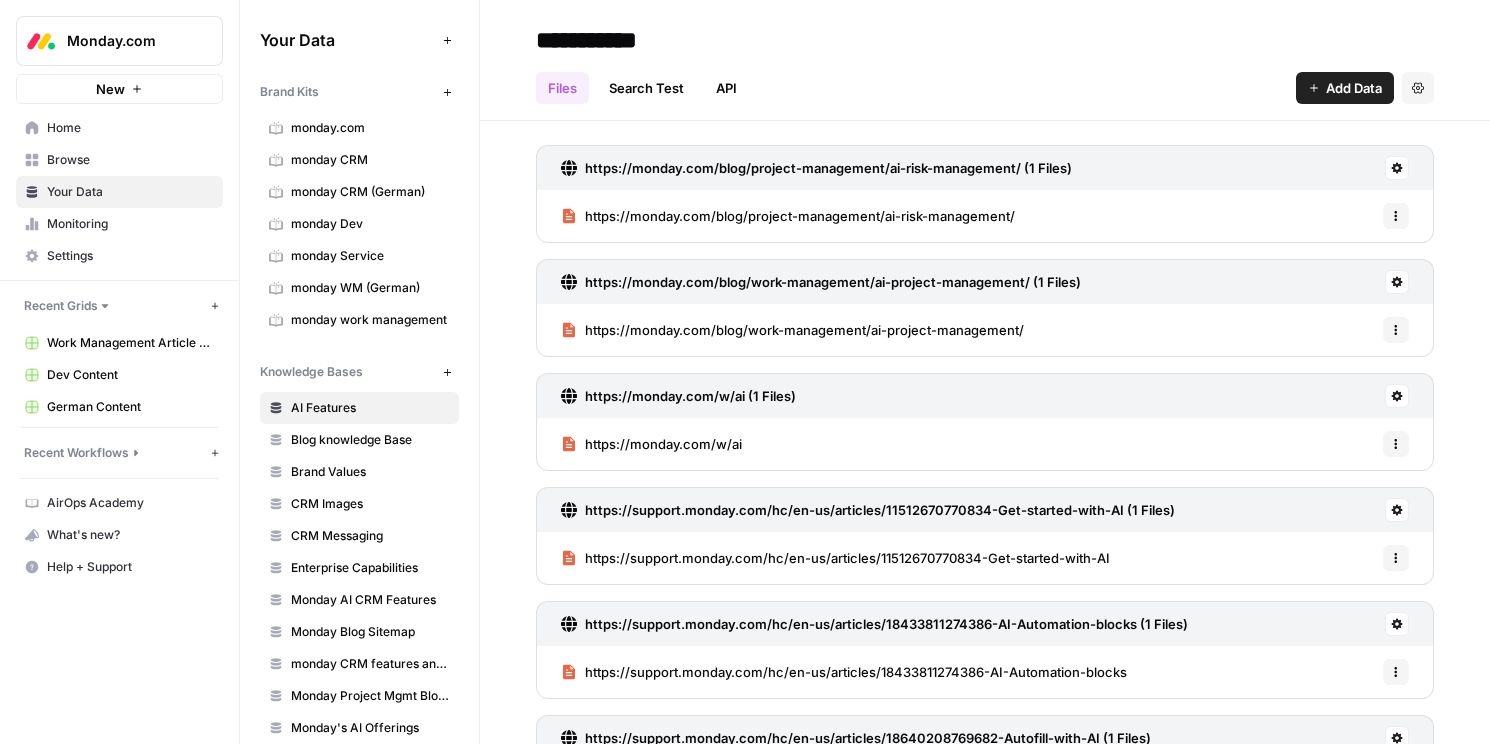 click on "Work Management Article Grid" at bounding box center (130, 343) 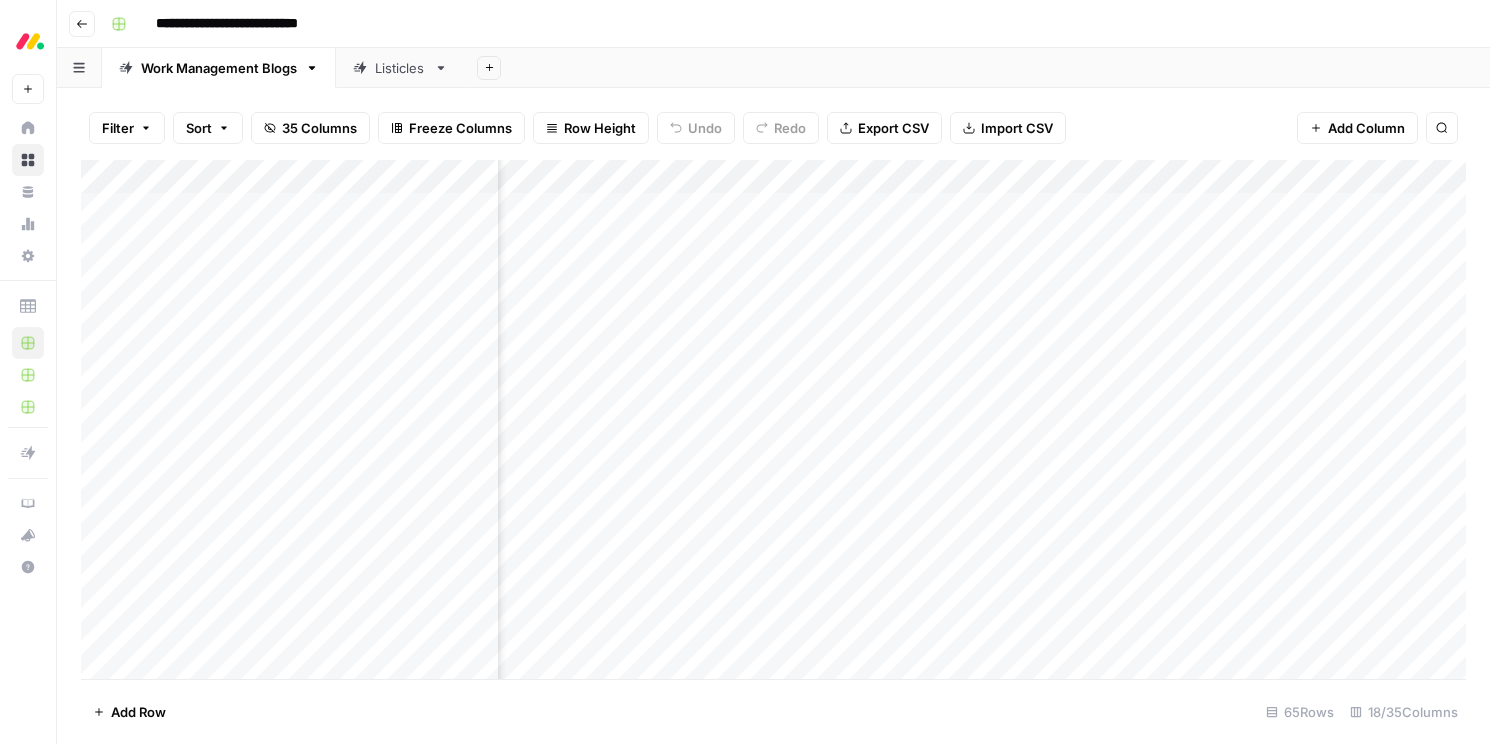 scroll, scrollTop: 0, scrollLeft: 192, axis: horizontal 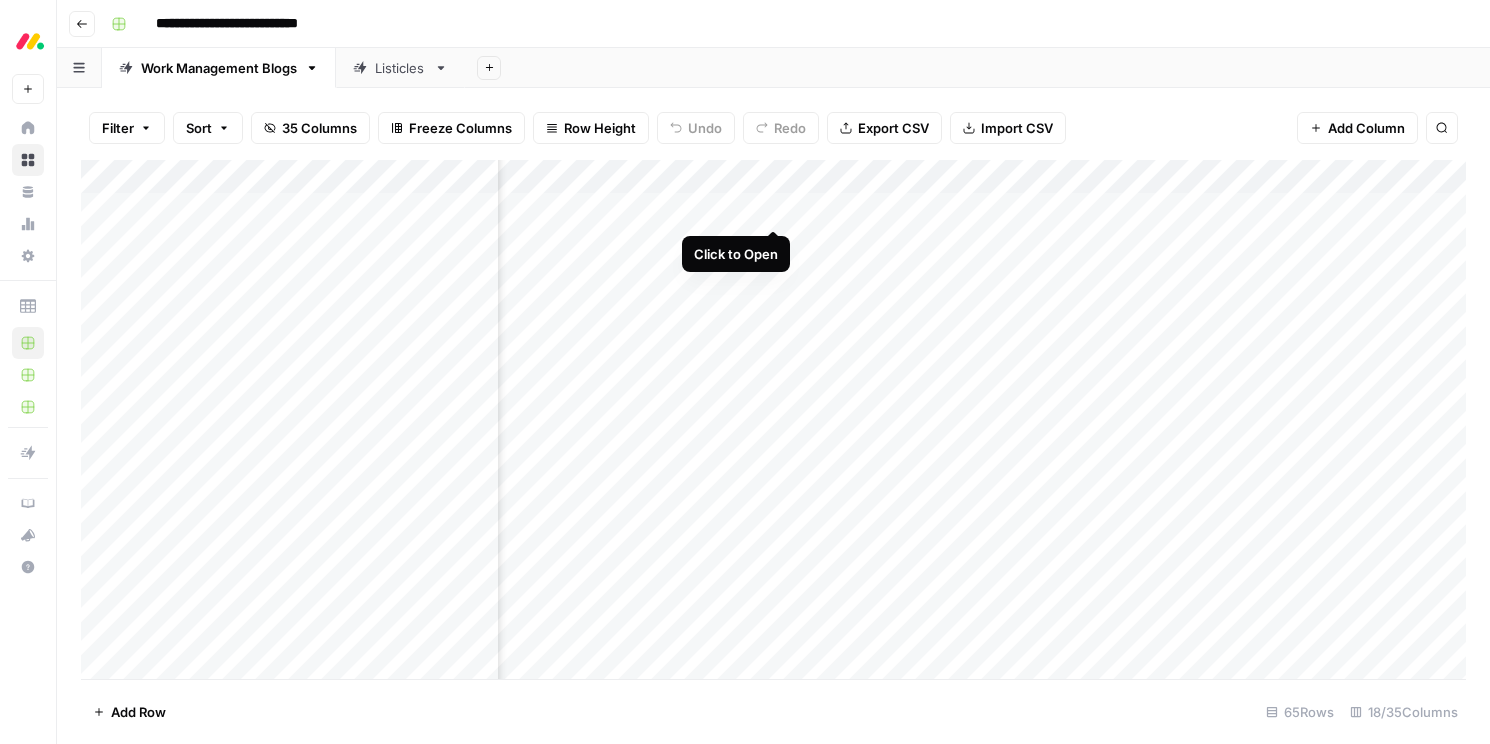 click on "Add Column" at bounding box center (773, 419) 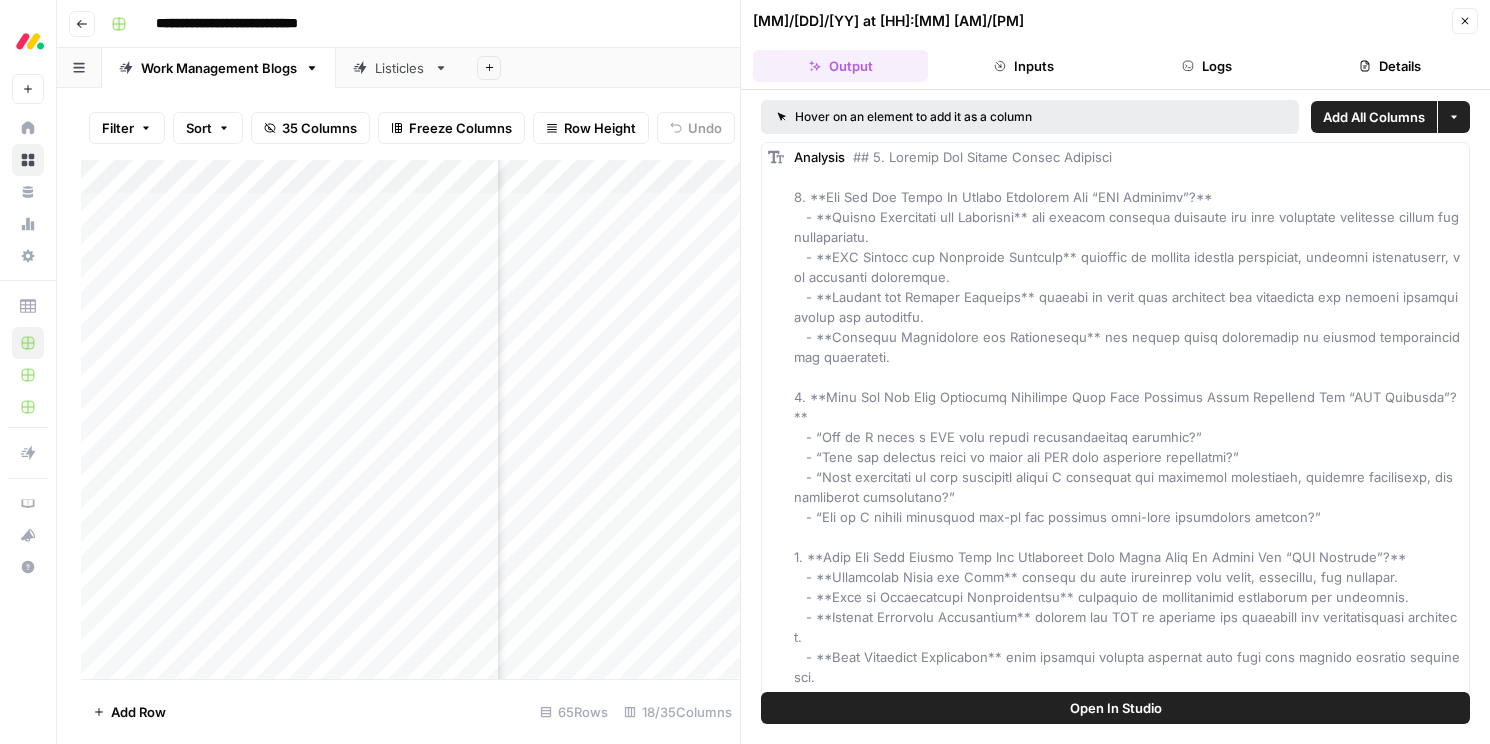 click 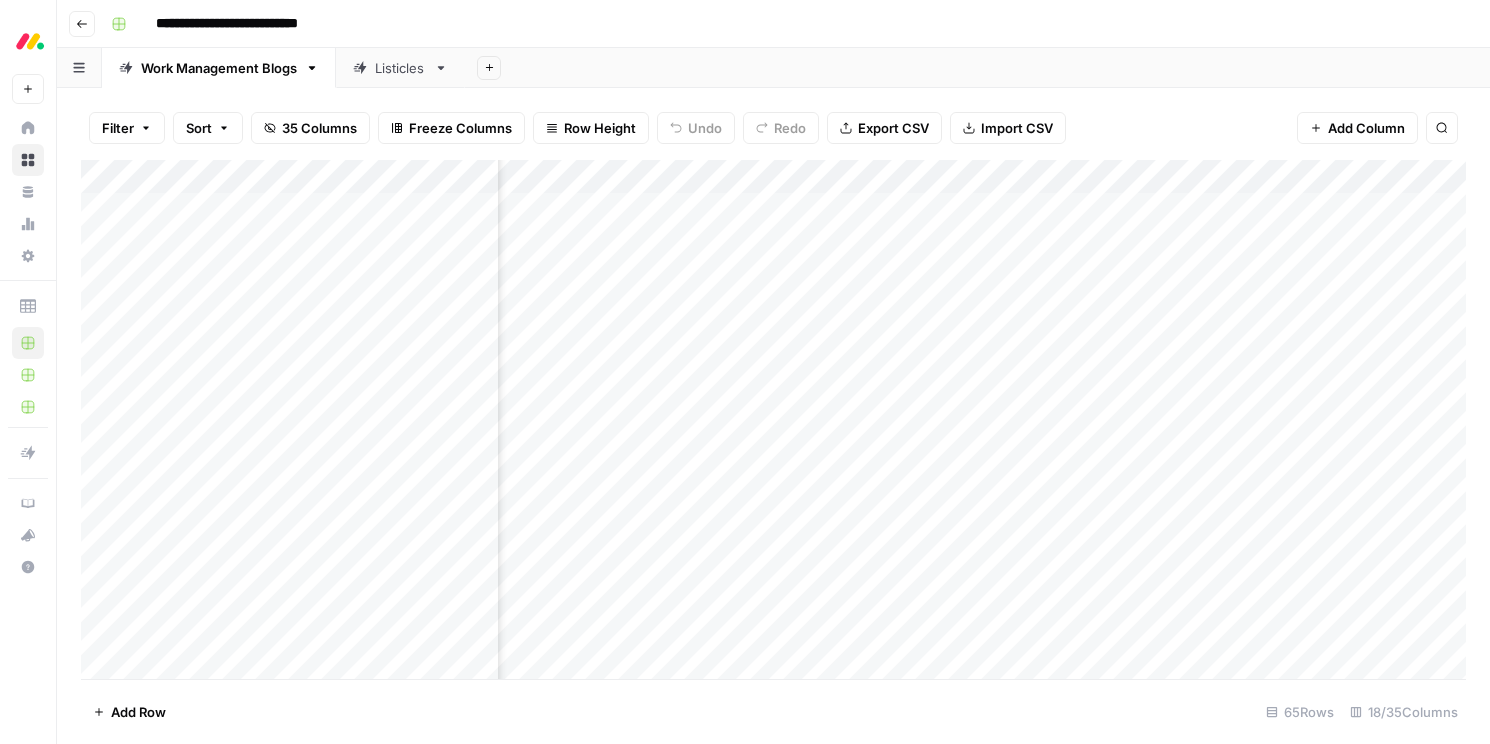 scroll, scrollTop: 2, scrollLeft: 905, axis: both 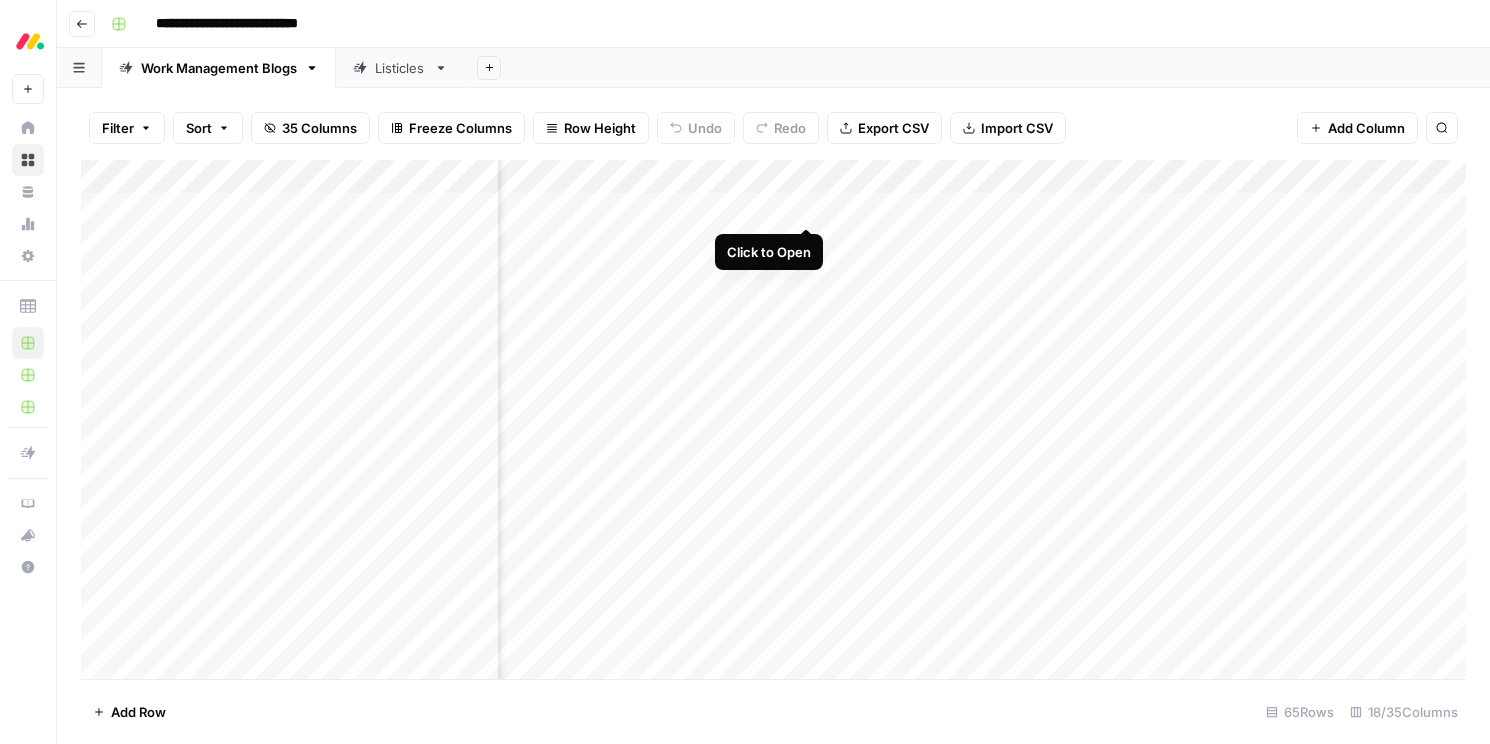 click on "Add Column" at bounding box center [773, 419] 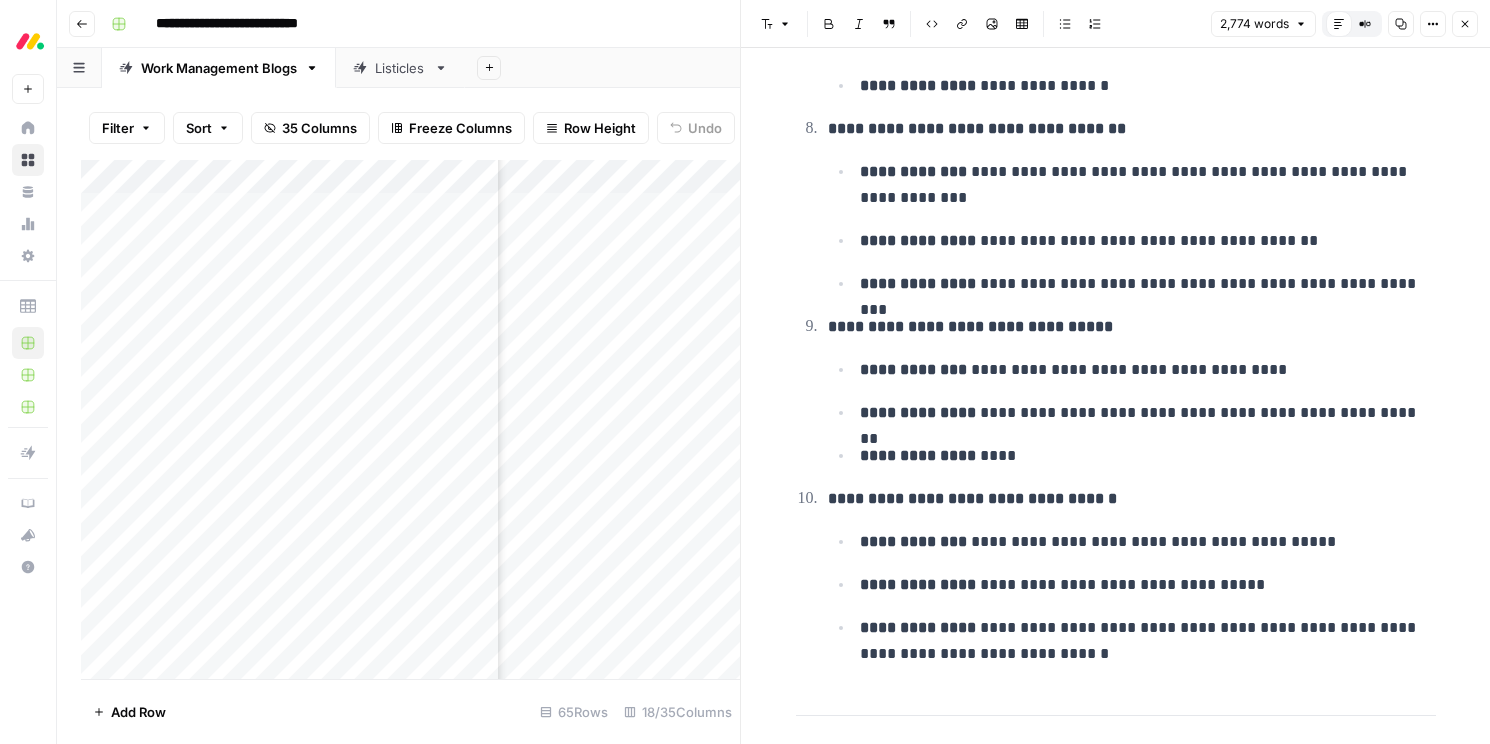 scroll, scrollTop: 6154, scrollLeft: 0, axis: vertical 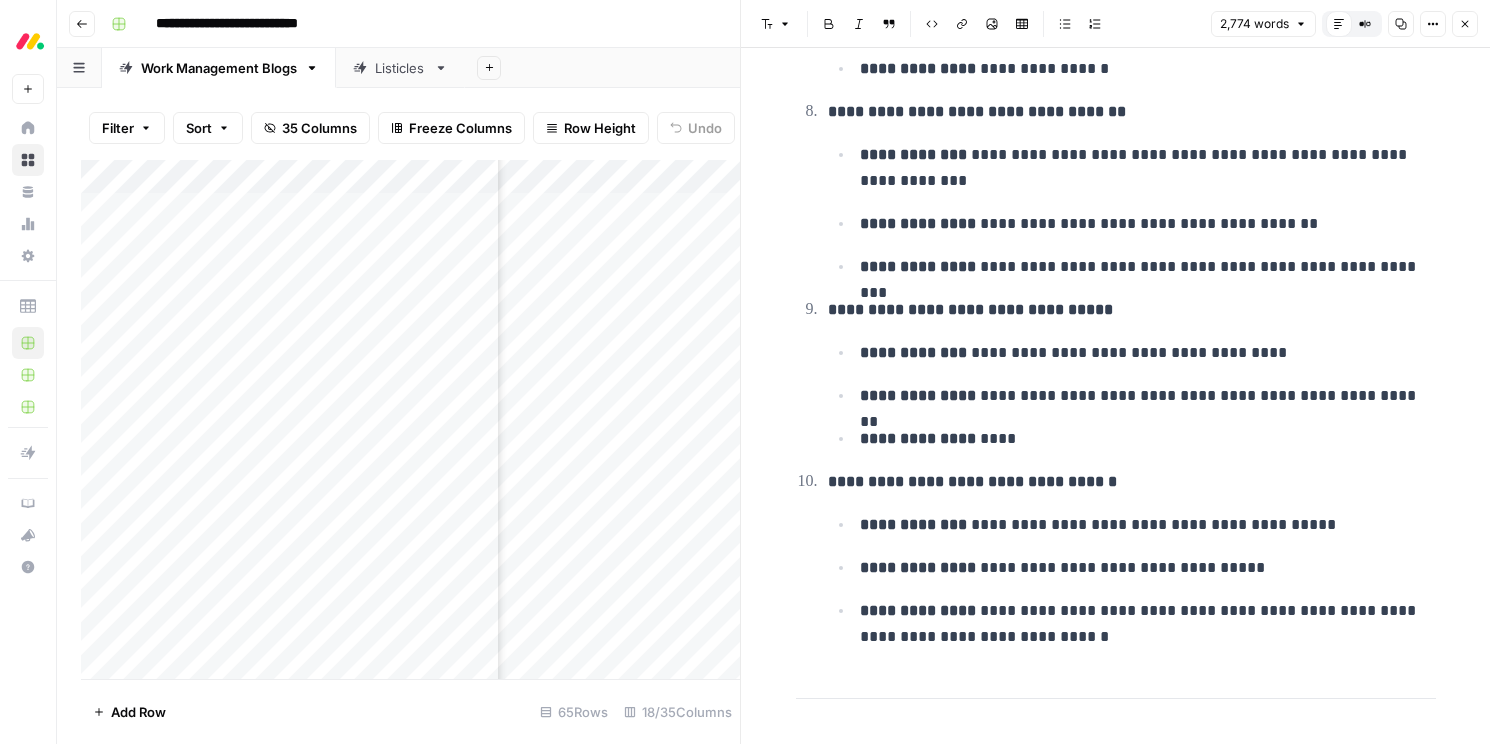 click 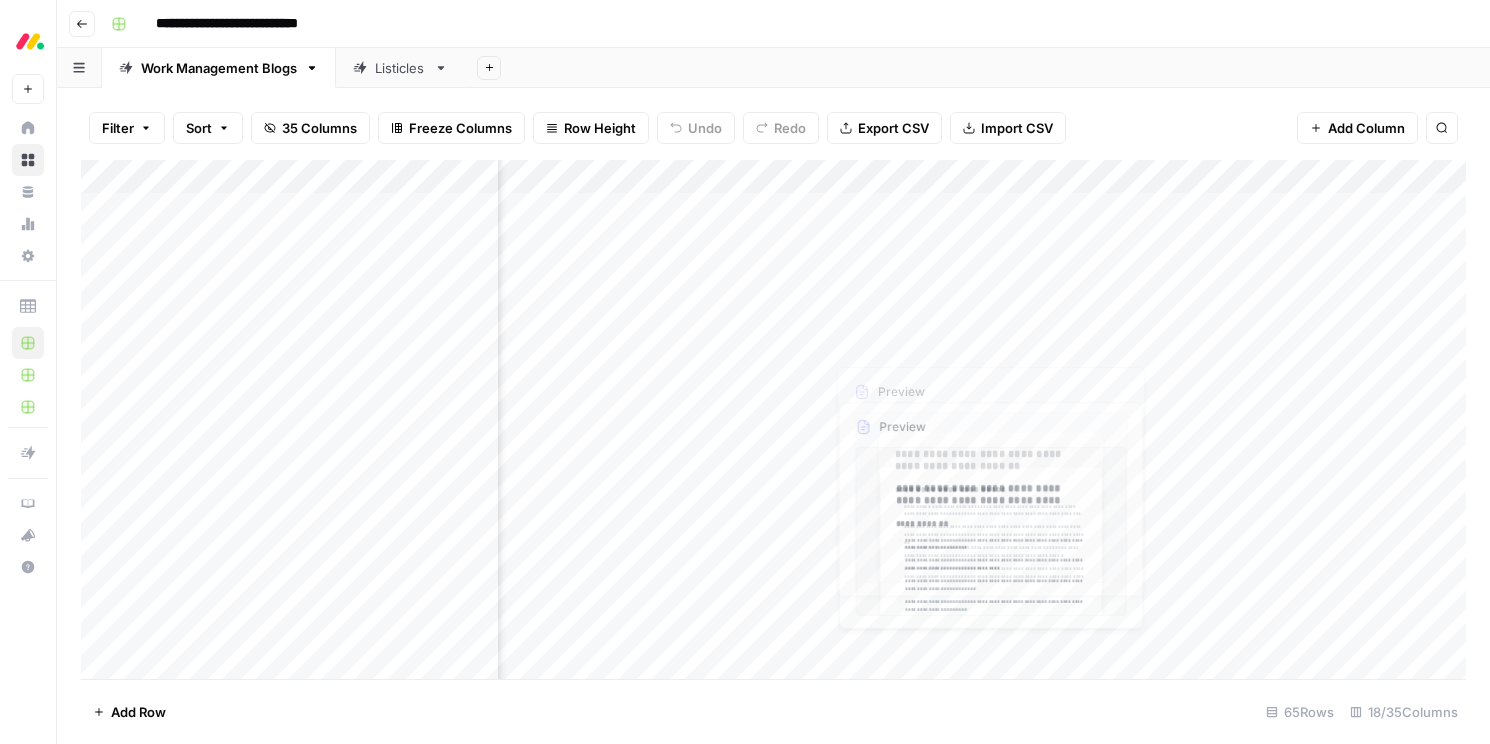 scroll, scrollTop: 2, scrollLeft: 973, axis: both 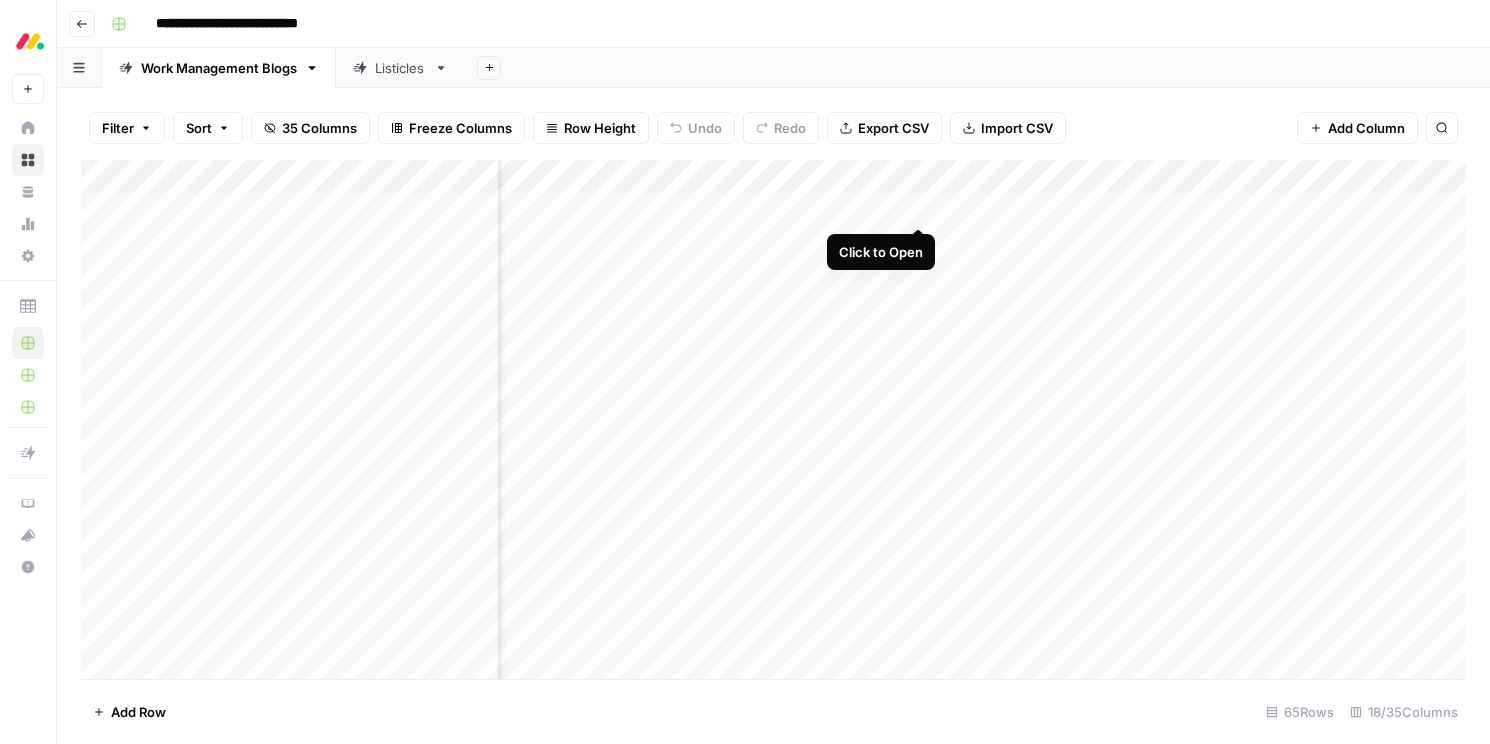click on "Add Column" at bounding box center (773, 419) 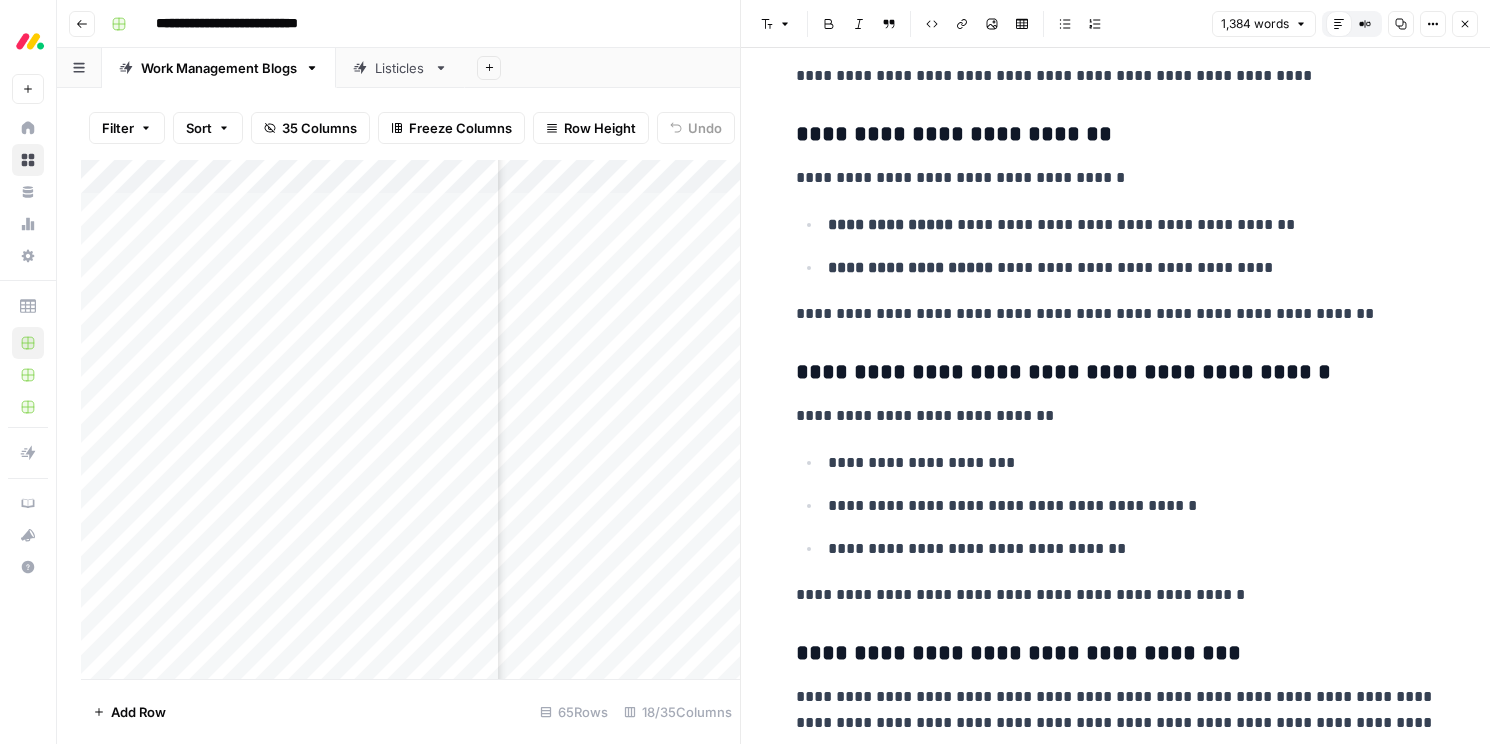 scroll, scrollTop: 4035, scrollLeft: 0, axis: vertical 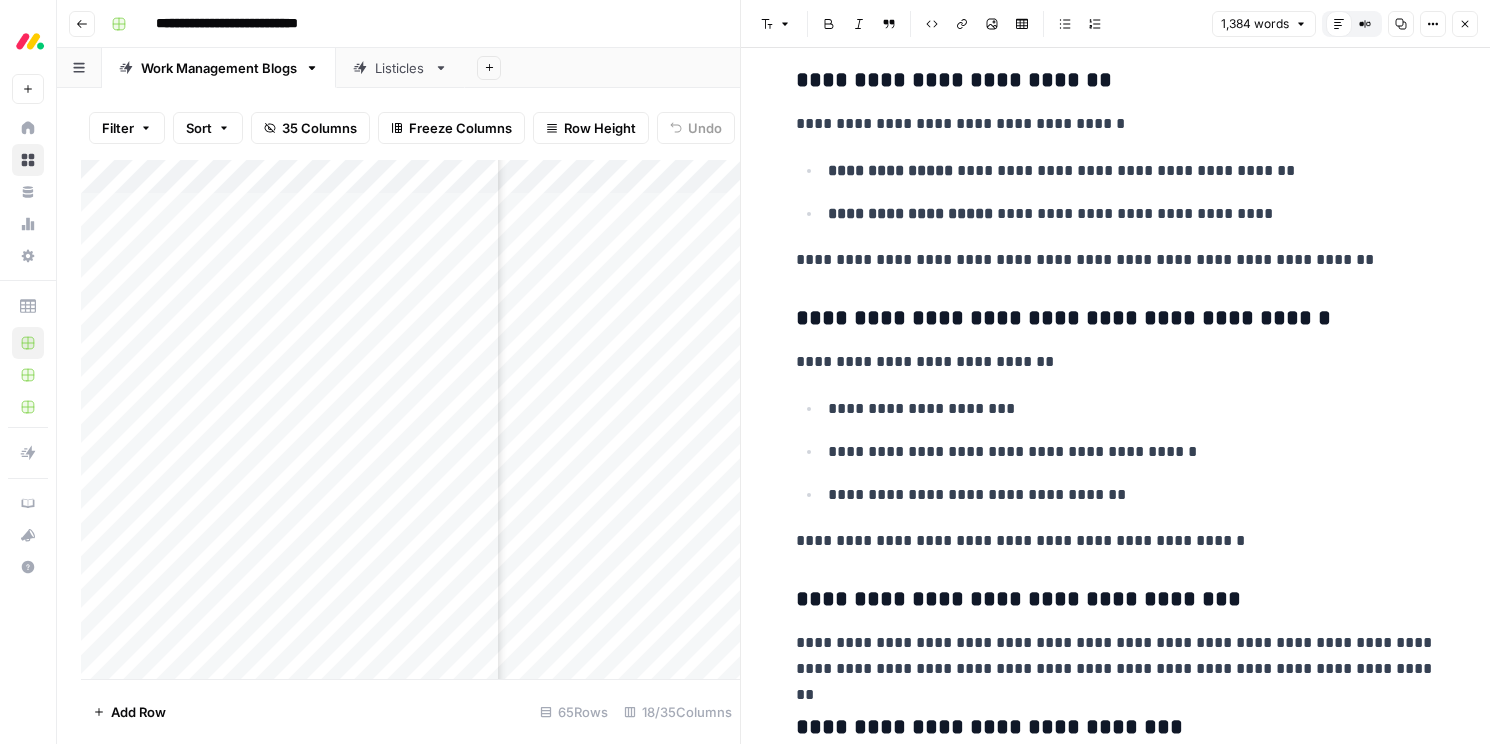 click on "Close" at bounding box center [1465, 24] 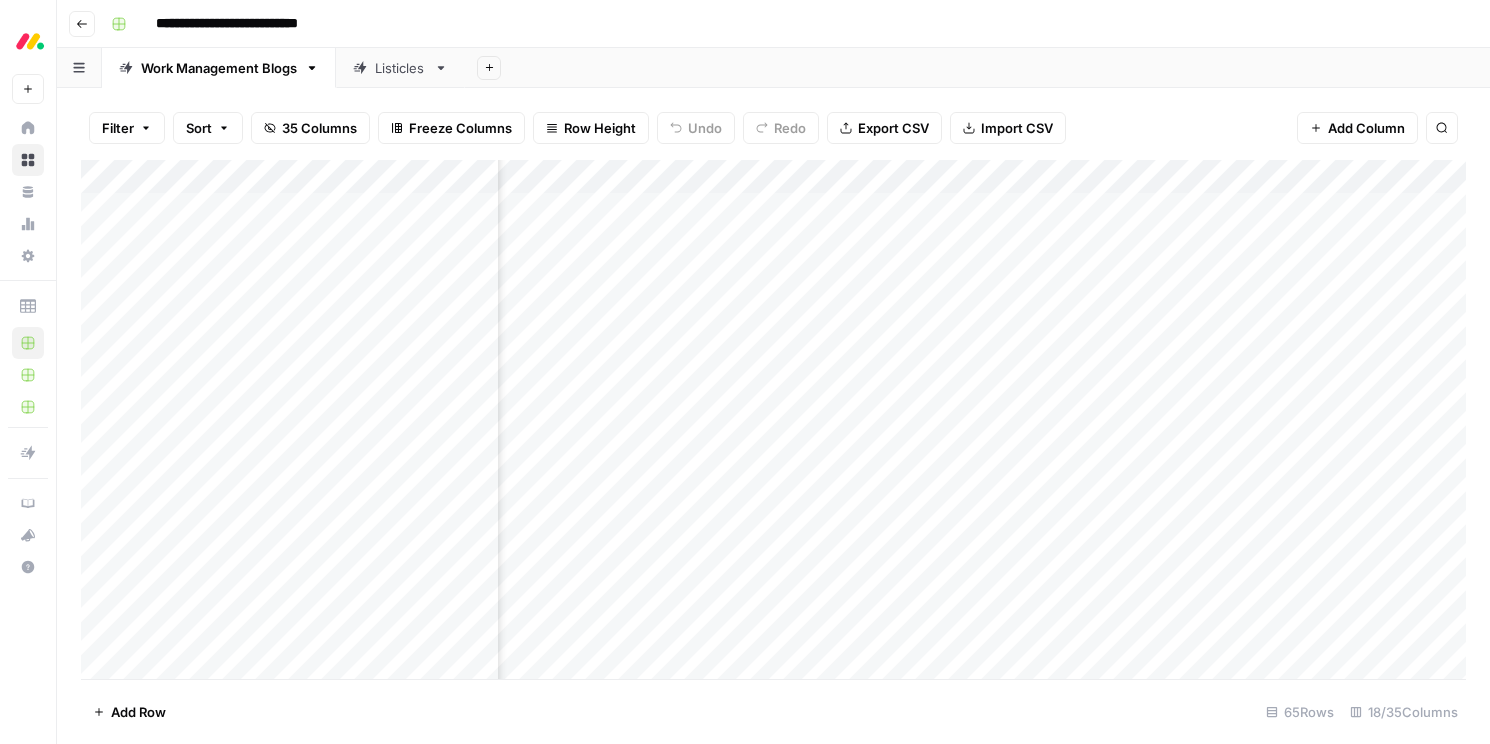 scroll, scrollTop: 1, scrollLeft: 1593, axis: both 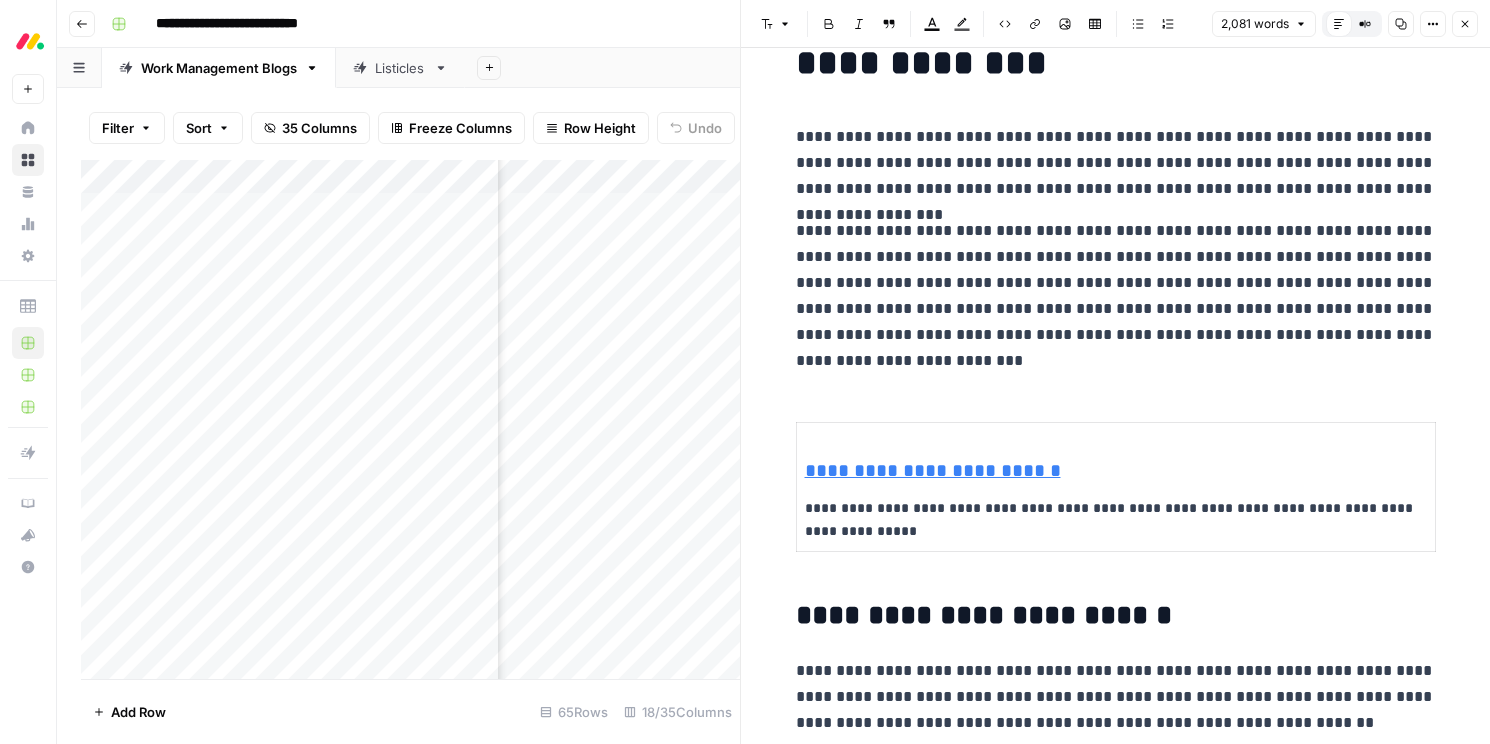 click 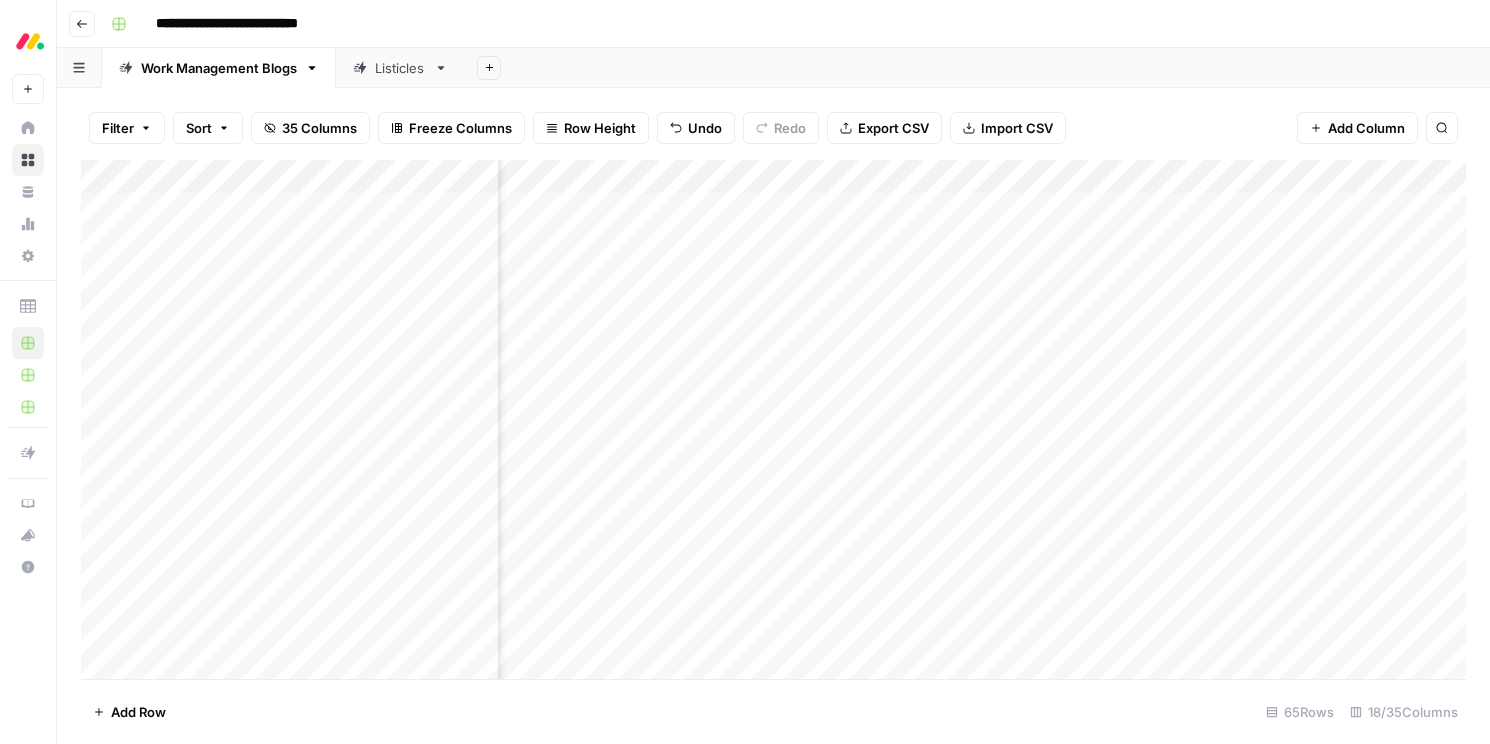 scroll, scrollTop: 1, scrollLeft: 1338, axis: both 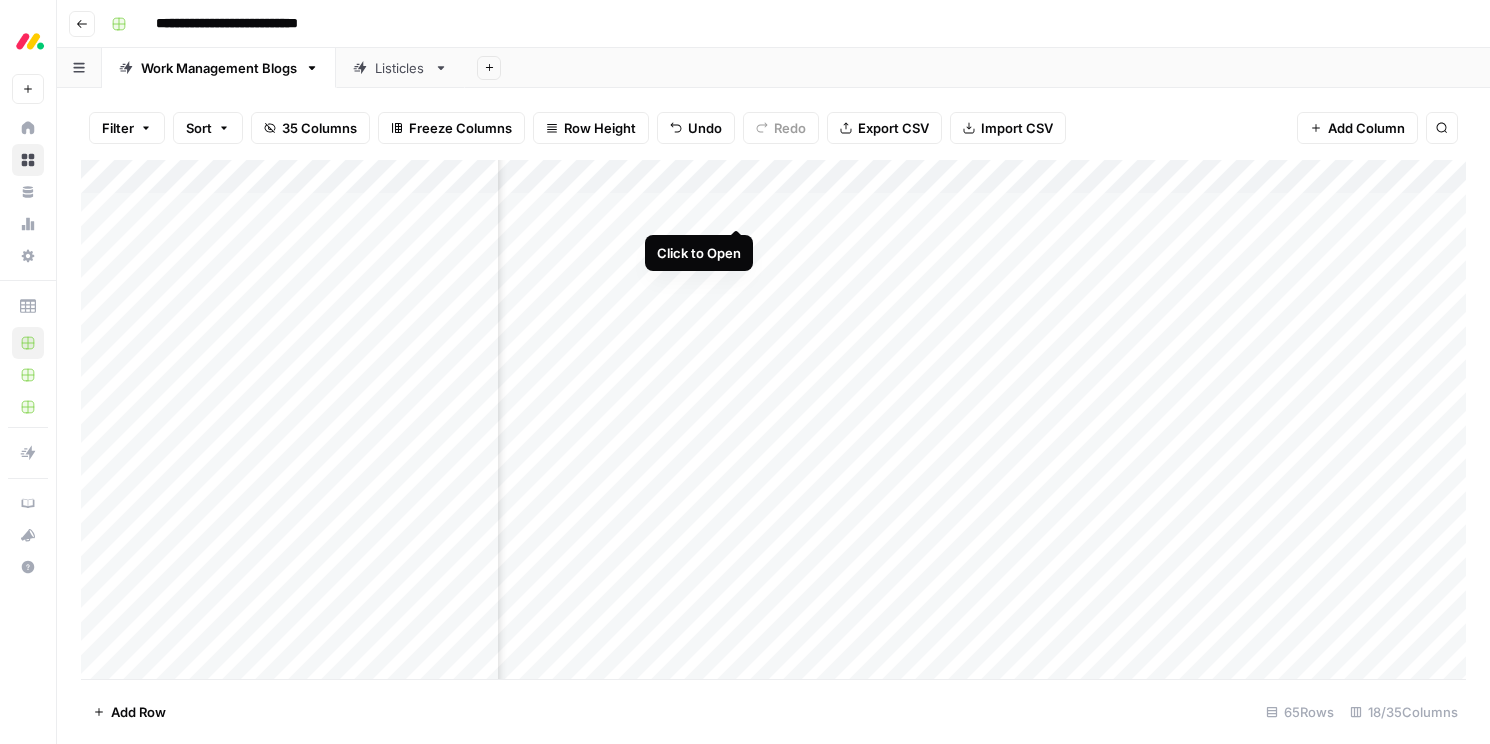 click on "Add Column" at bounding box center [773, 419] 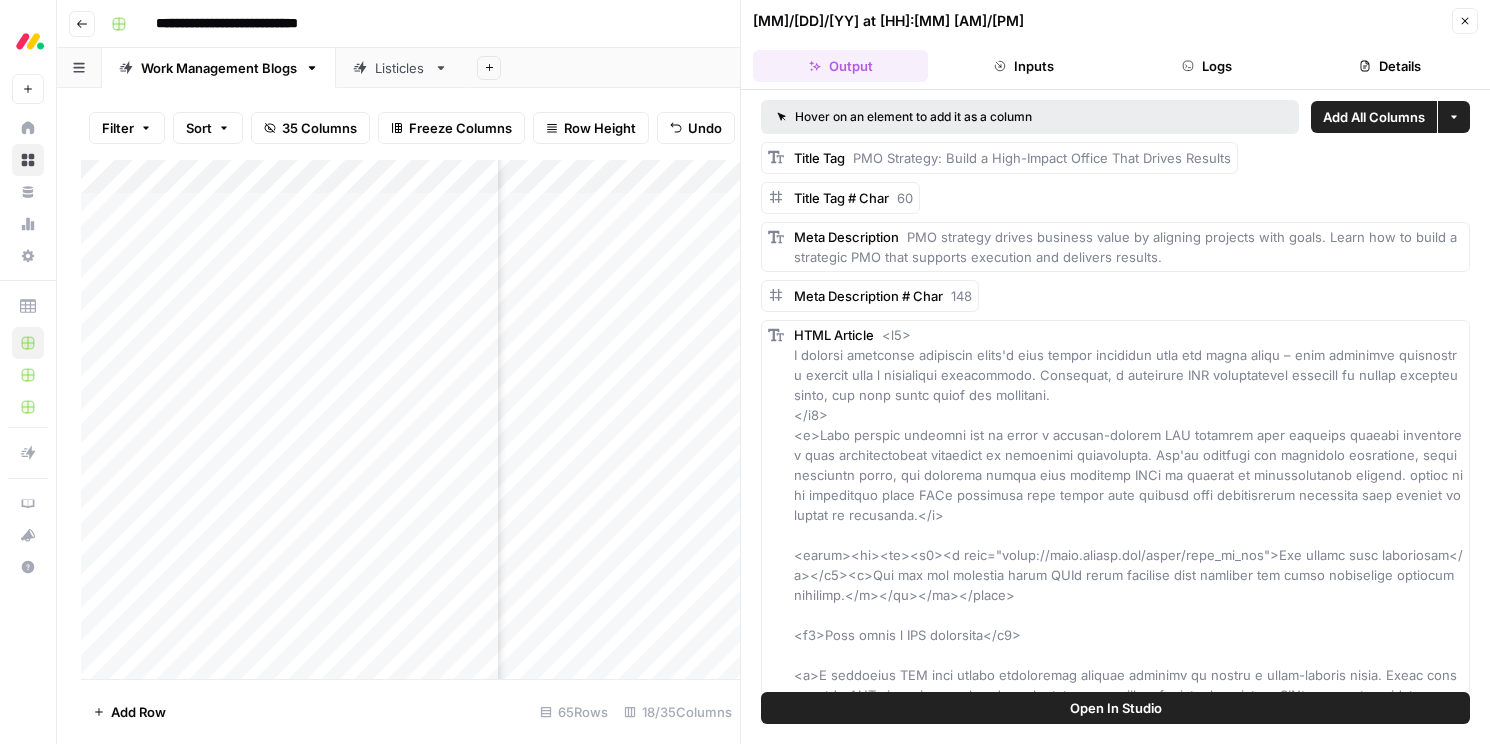 click on "Logs" at bounding box center [1207, 66] 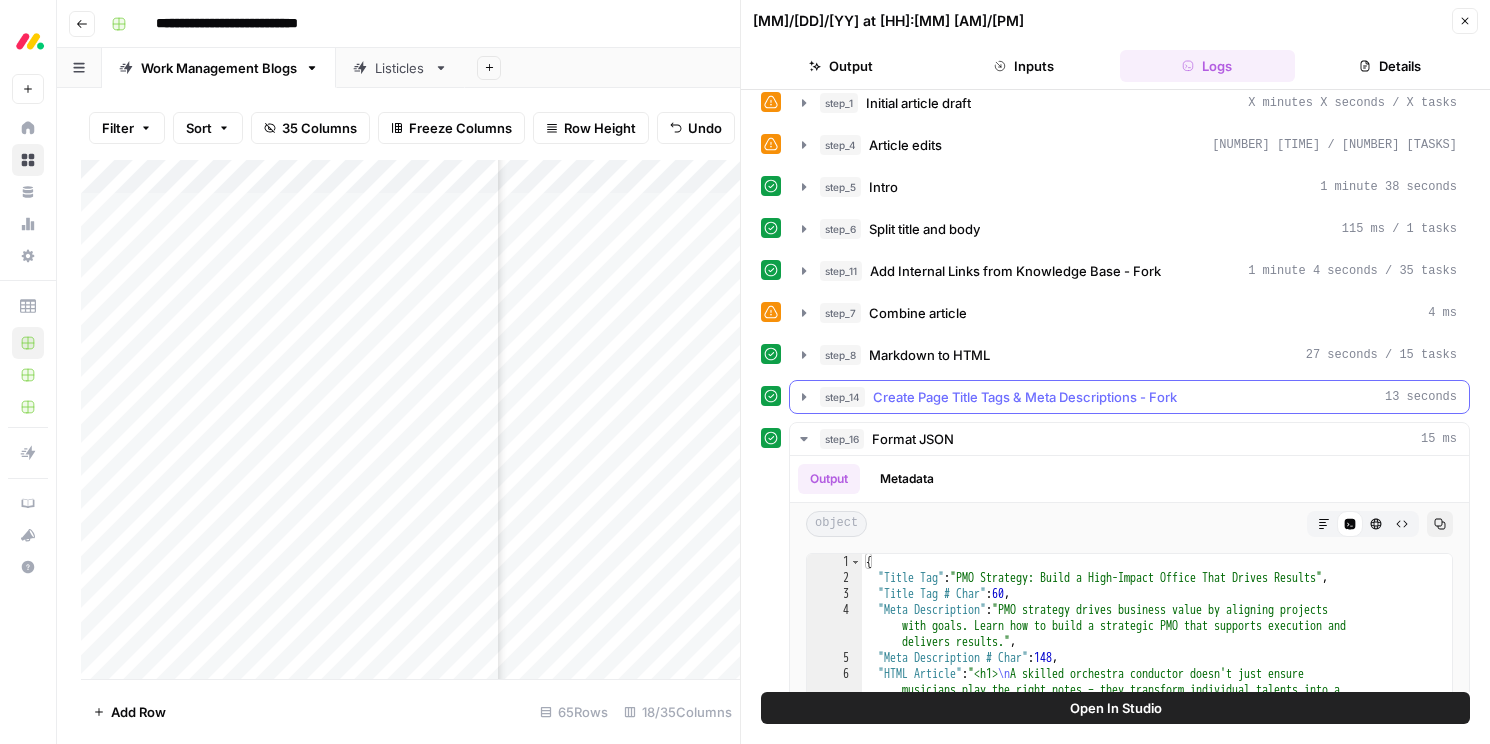 scroll, scrollTop: 265, scrollLeft: 0, axis: vertical 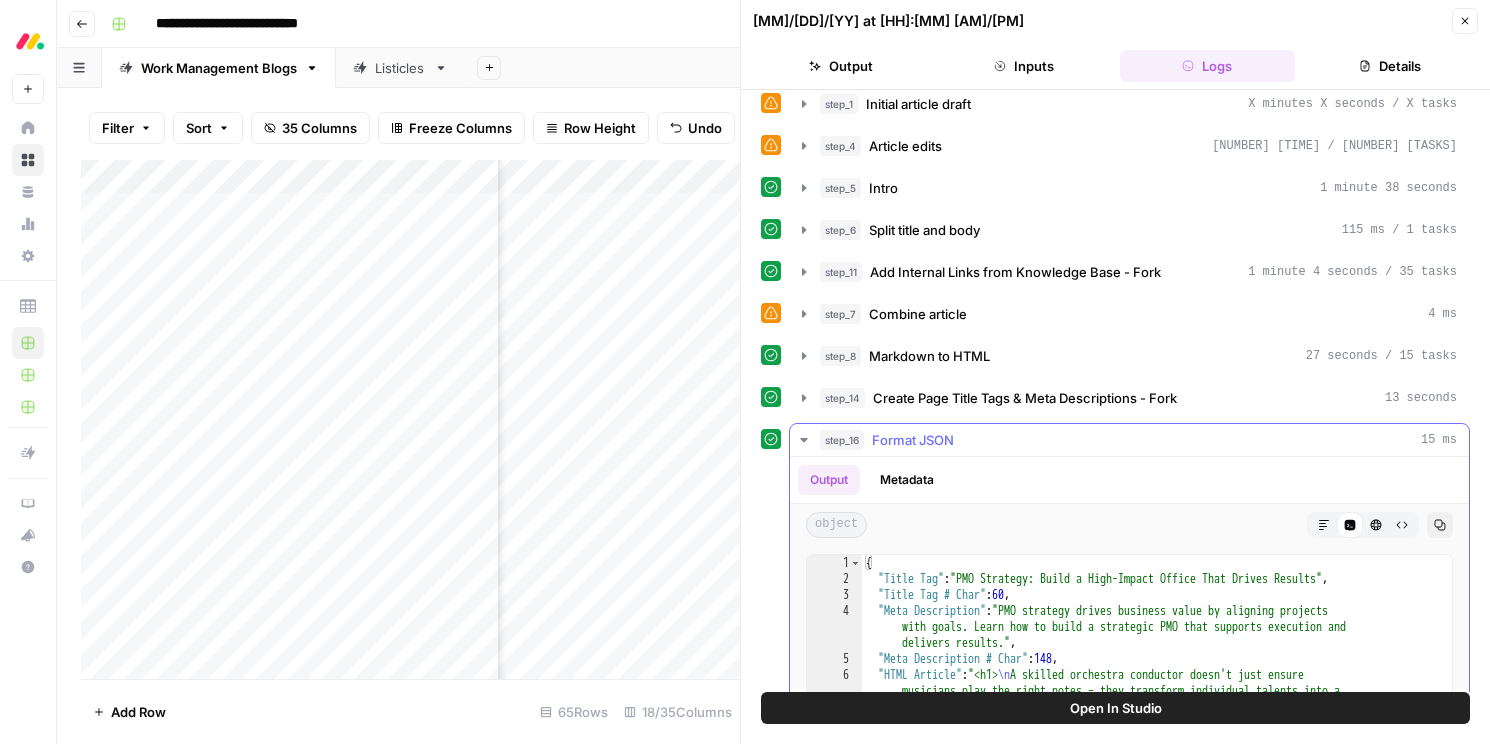 click 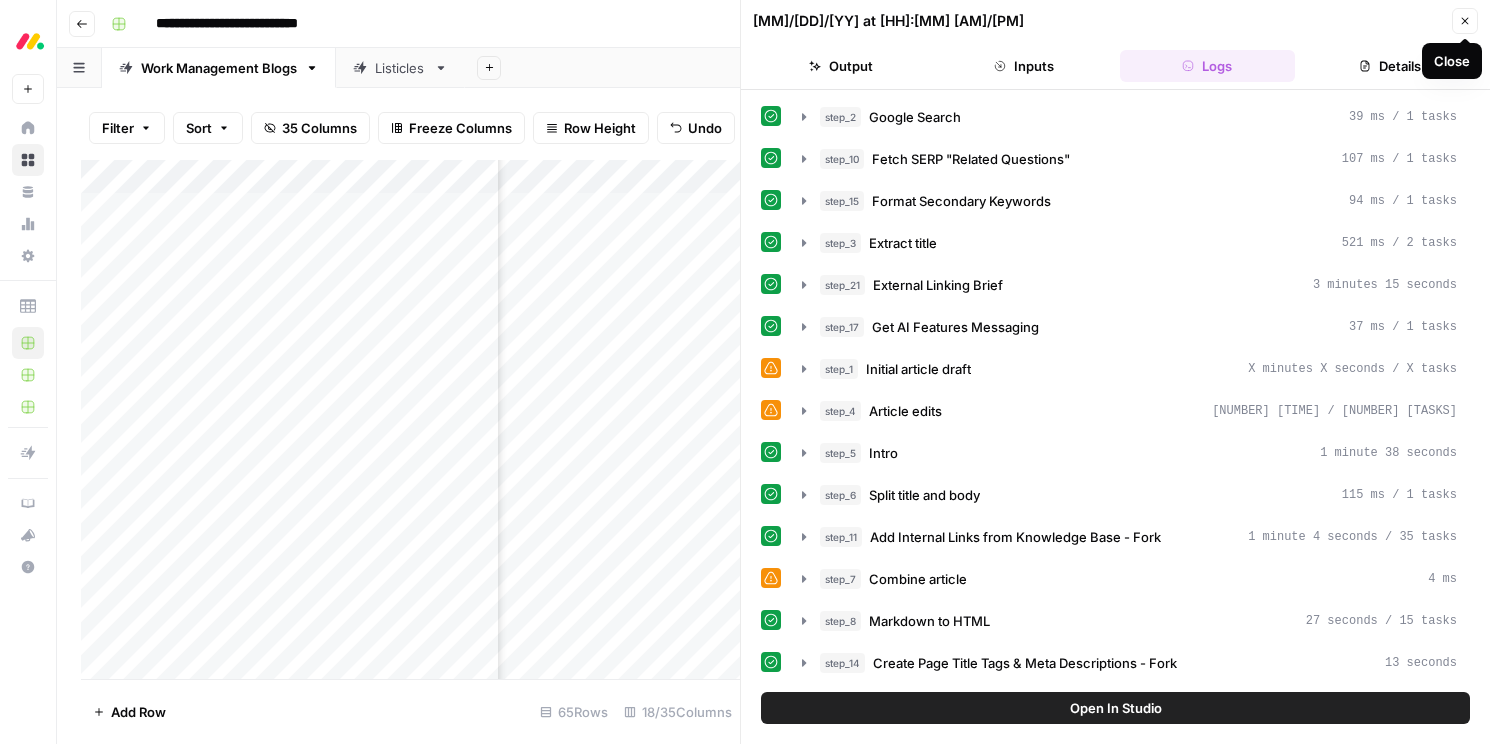 scroll, scrollTop: 40, scrollLeft: 0, axis: vertical 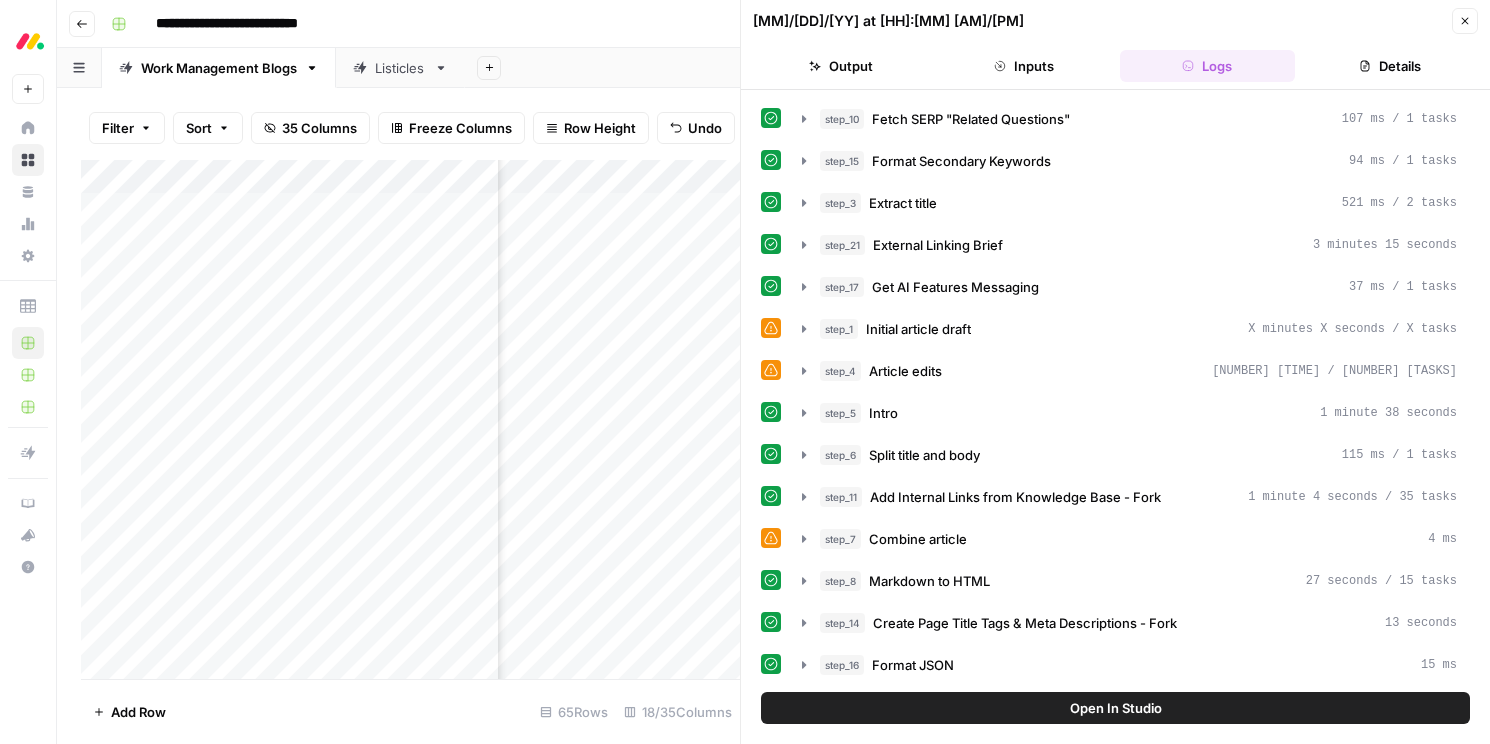 click 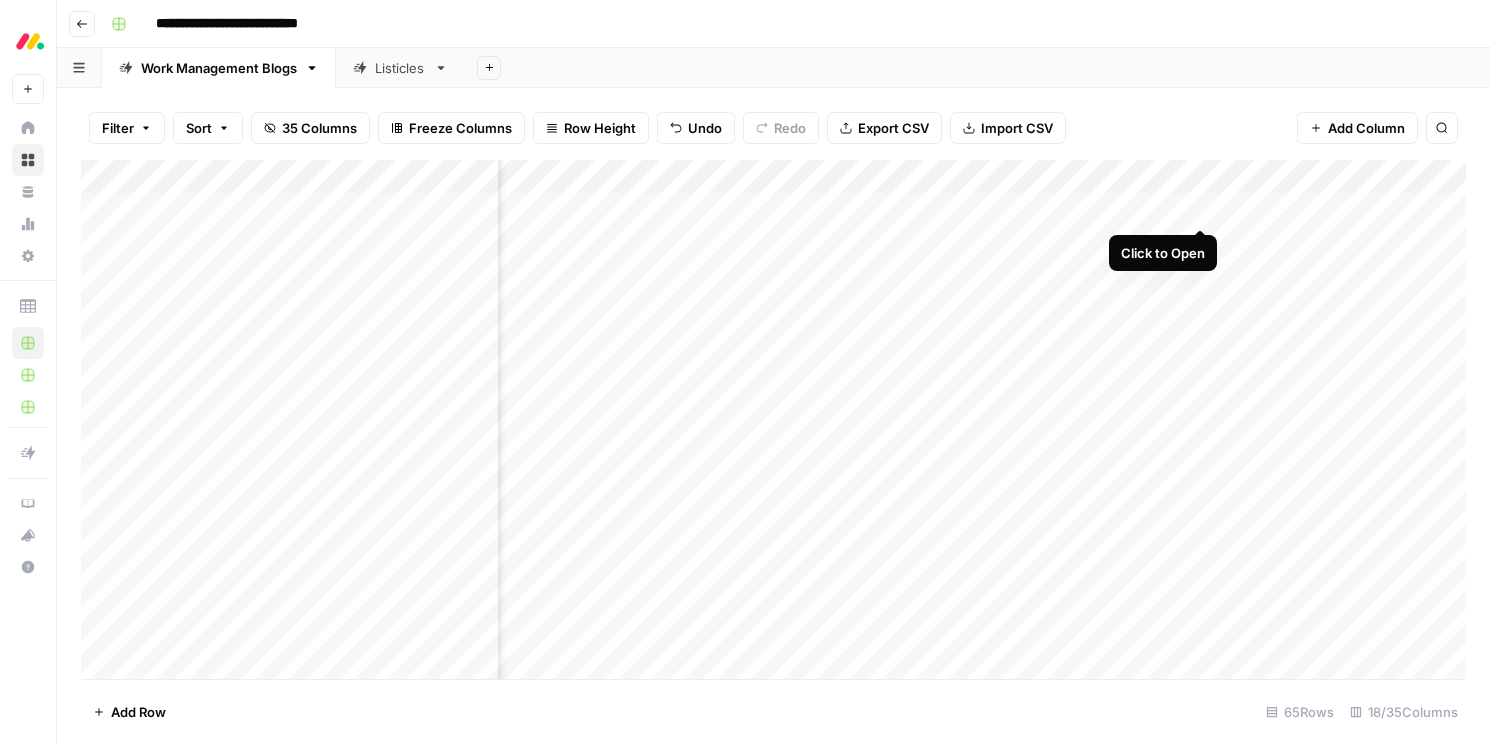 click on "Add Column" at bounding box center (773, 419) 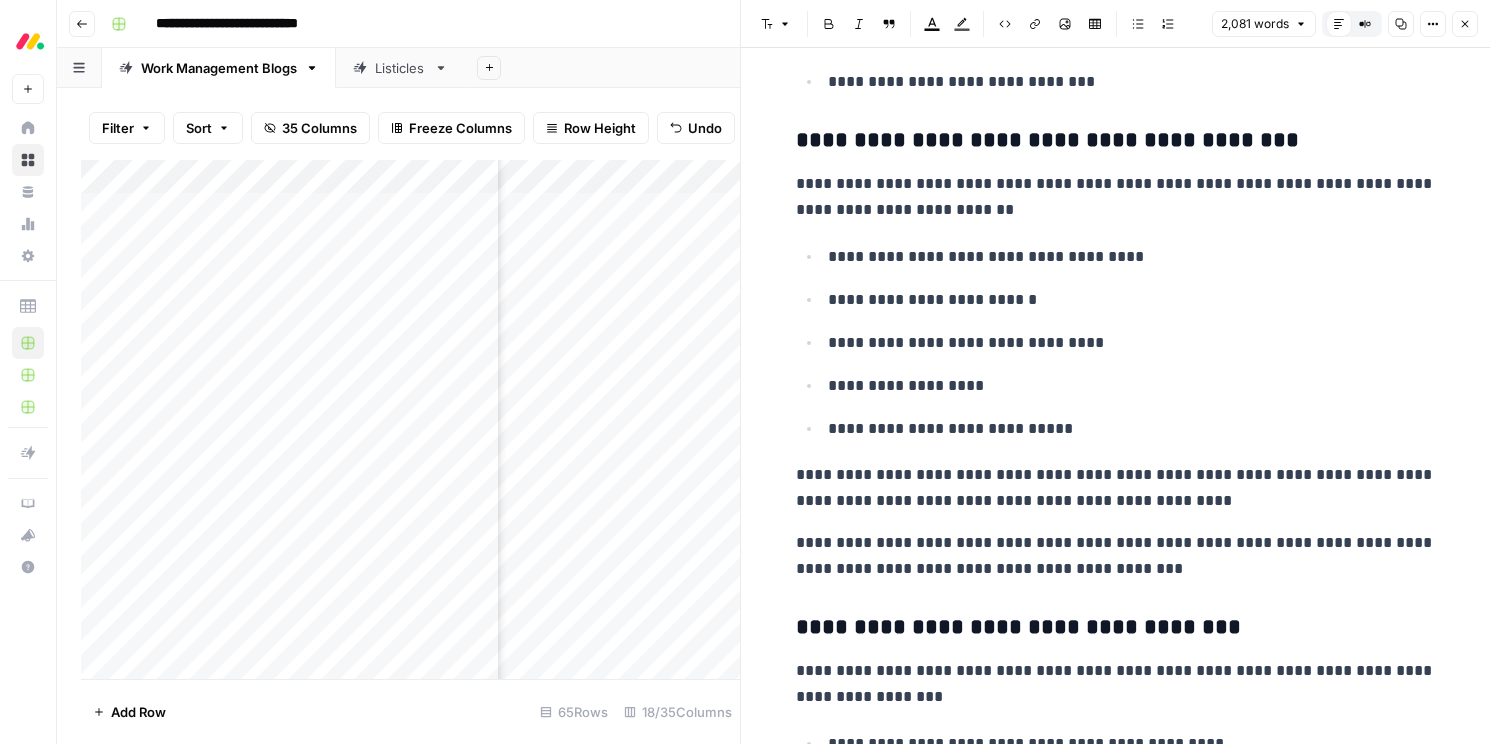 scroll, scrollTop: 5183, scrollLeft: 0, axis: vertical 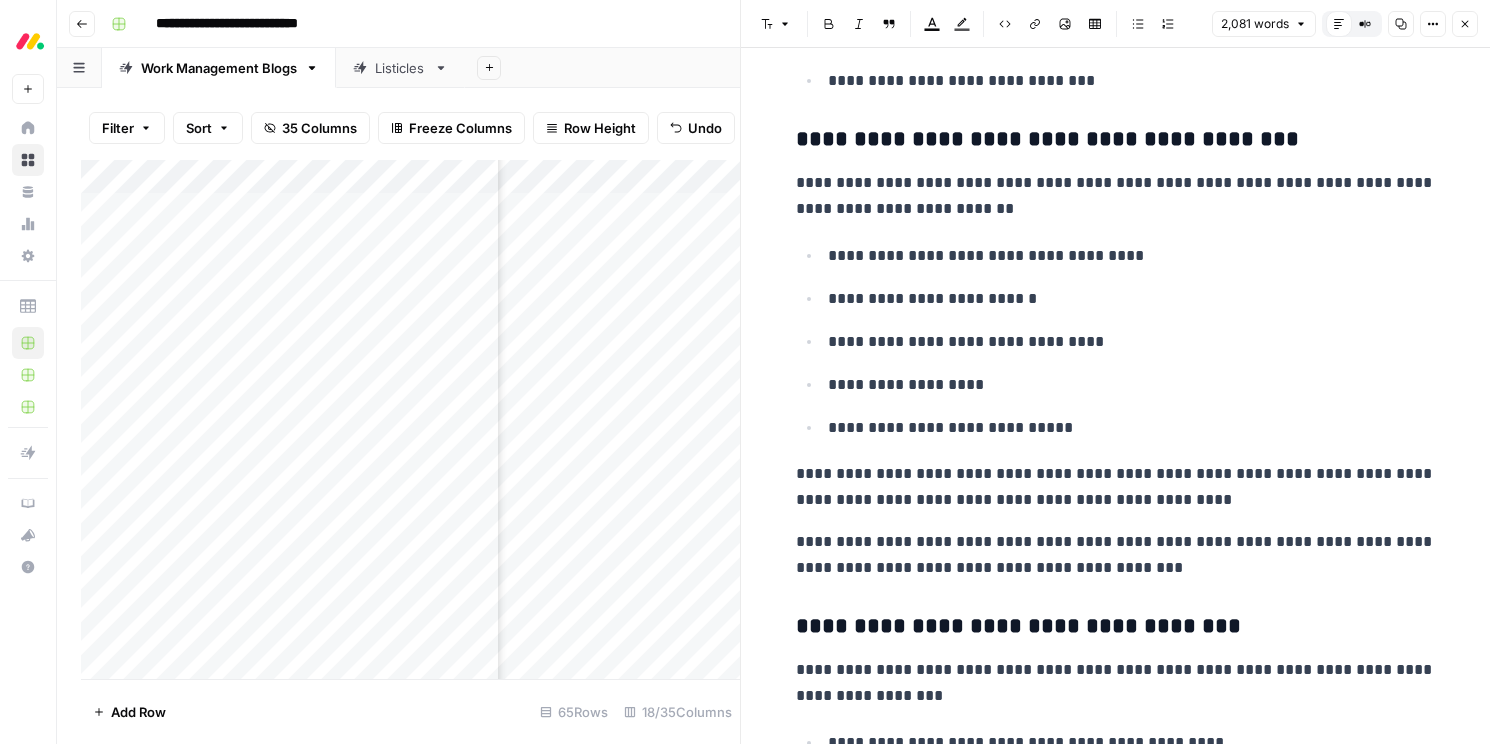 click on "**********" at bounding box center (1116, 487) 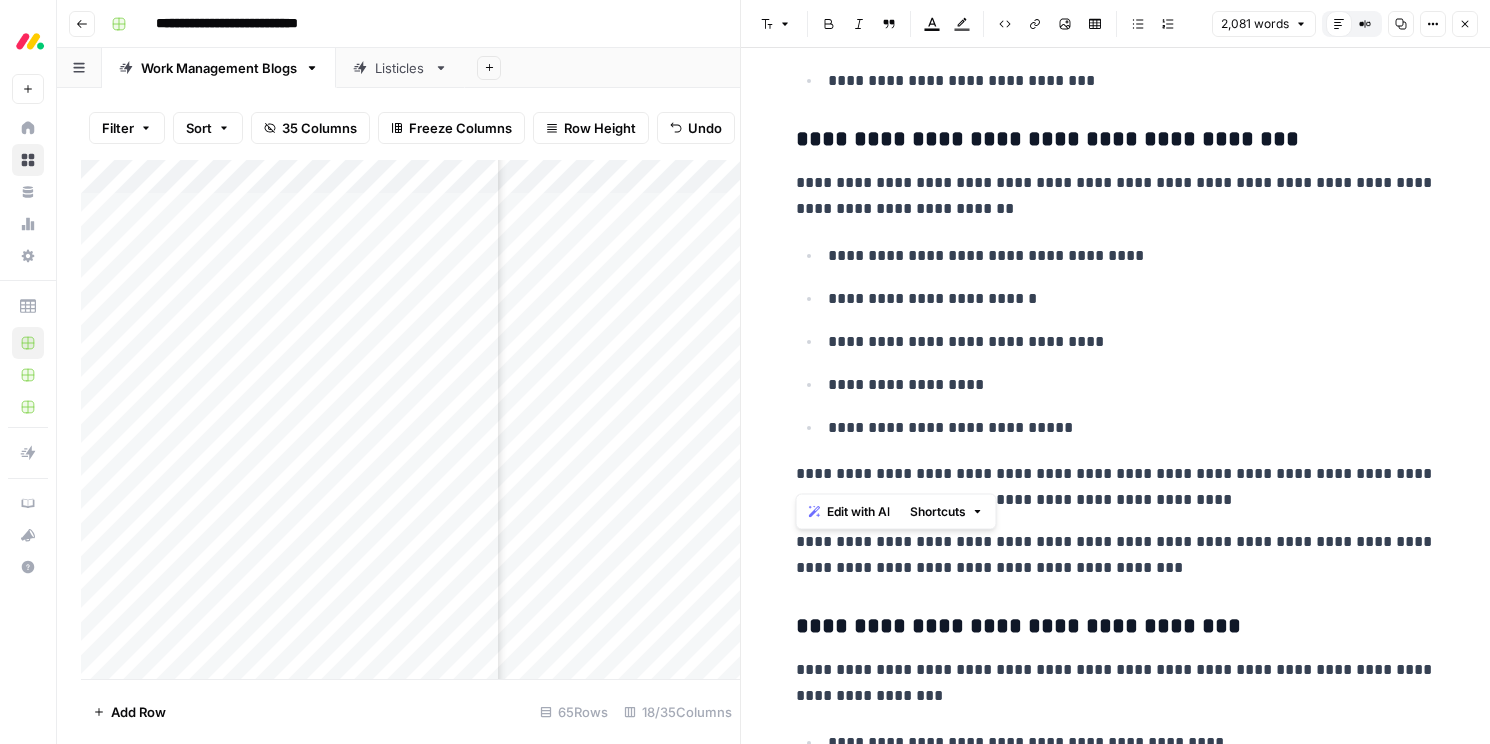 drag, startPoint x: 810, startPoint y: 471, endPoint x: 798, endPoint y: 471, distance: 12 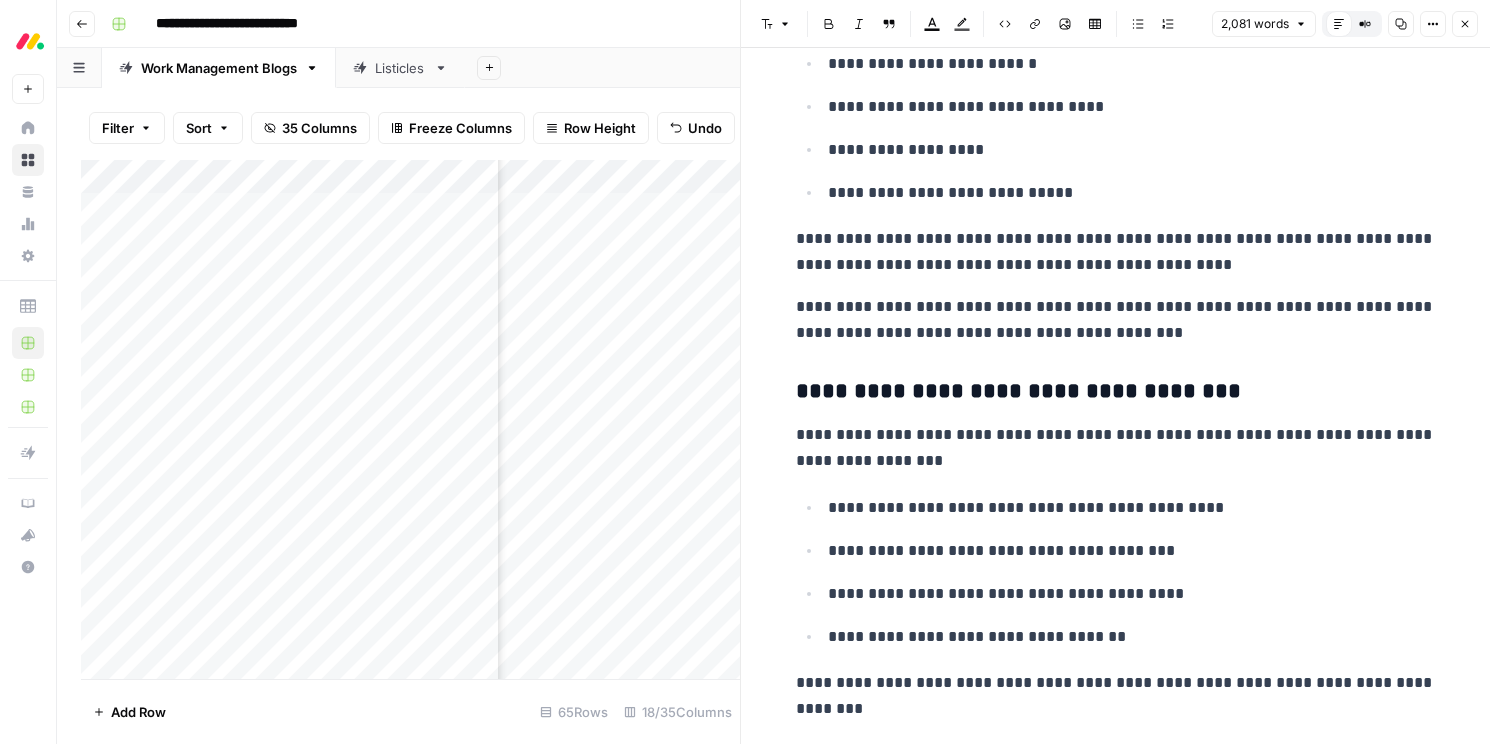 scroll, scrollTop: 5421, scrollLeft: 0, axis: vertical 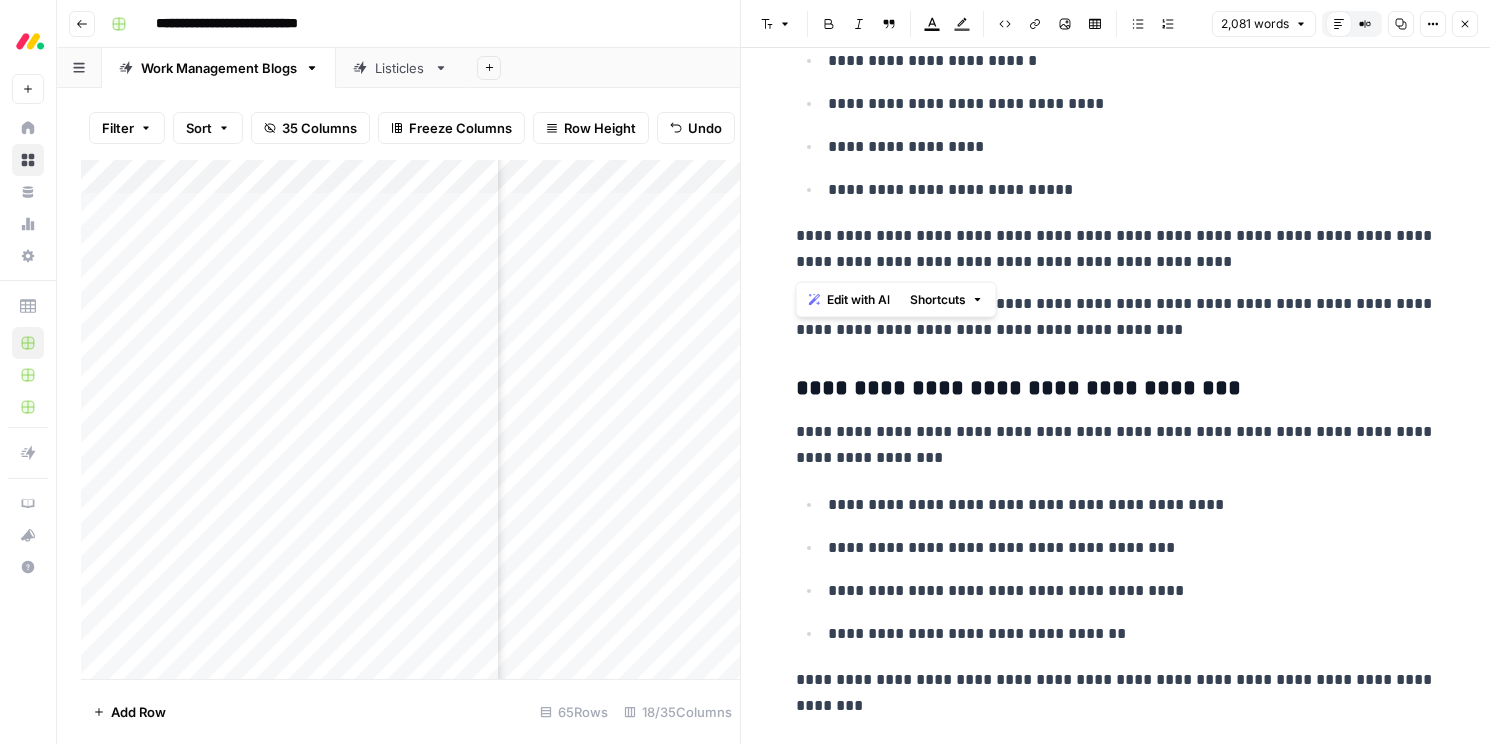 drag, startPoint x: 1211, startPoint y: 256, endPoint x: 746, endPoint y: 230, distance: 465.72632 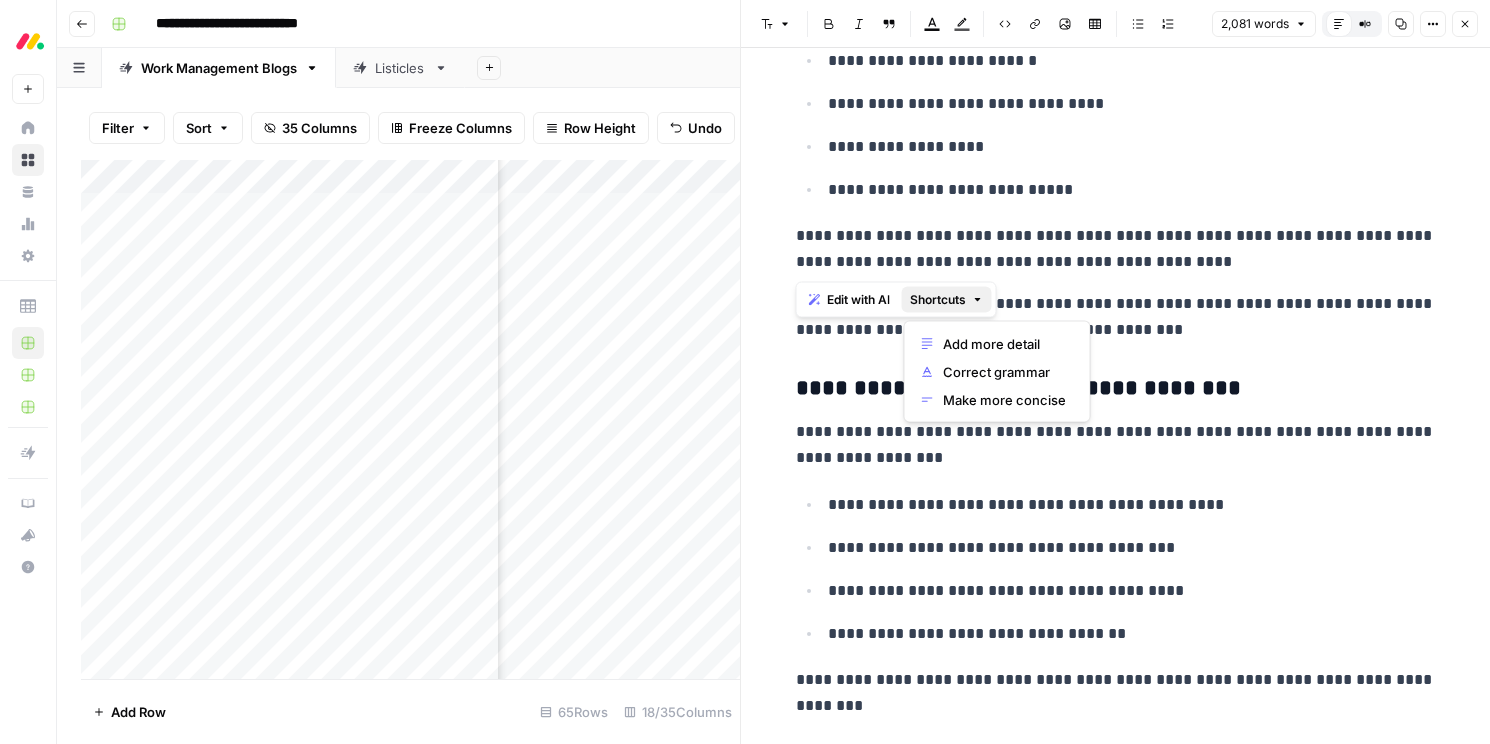 click 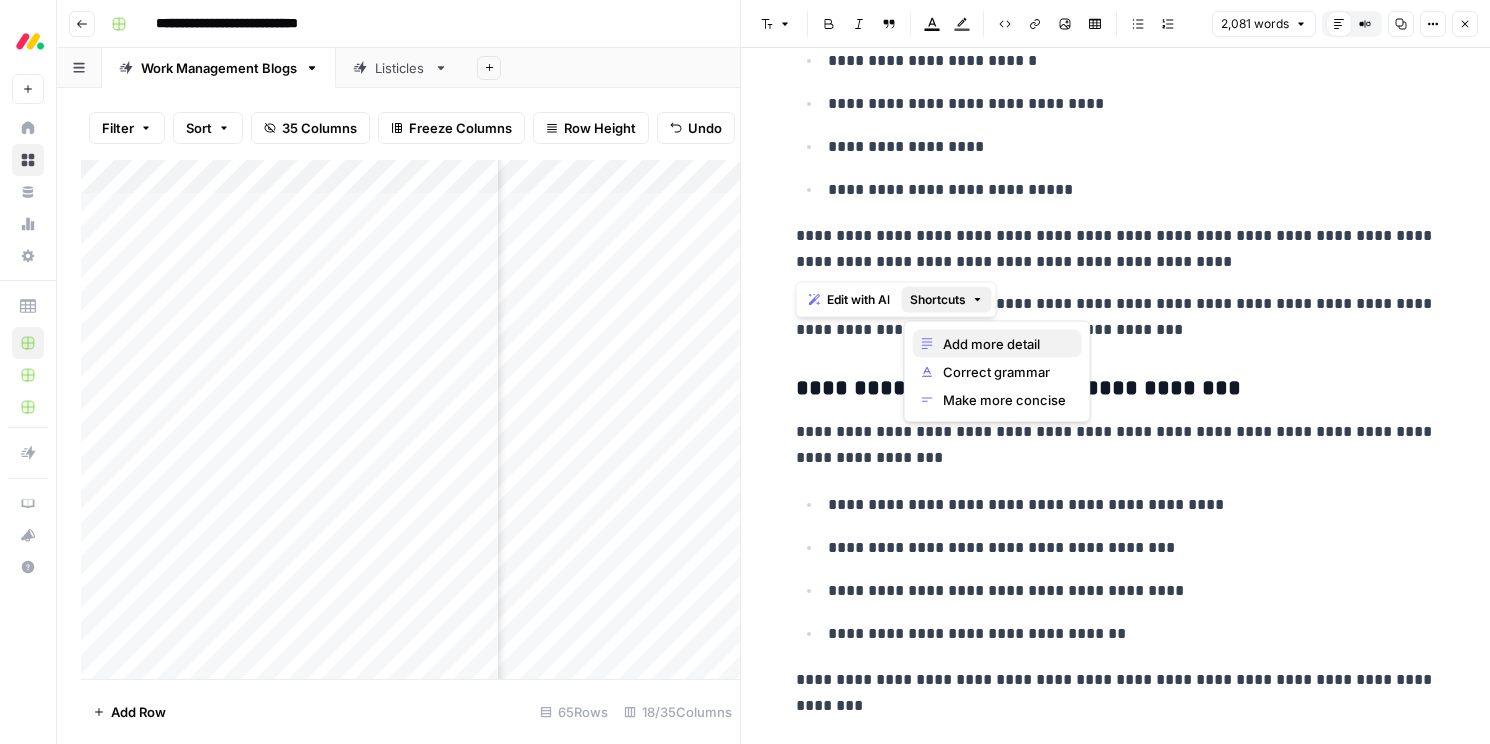 click on "Add more detail" at bounding box center [1004, 344] 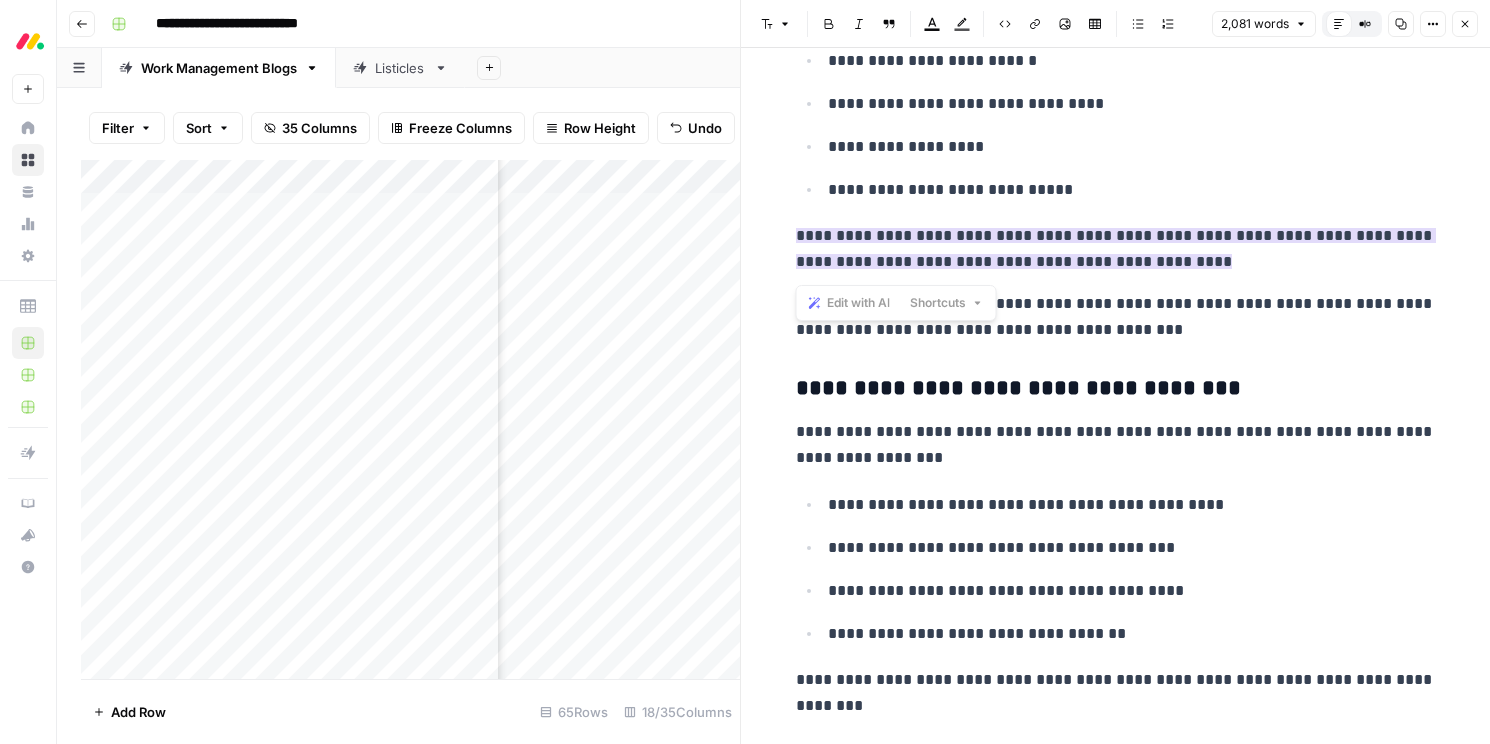 scroll, scrollTop: 5468, scrollLeft: 0, axis: vertical 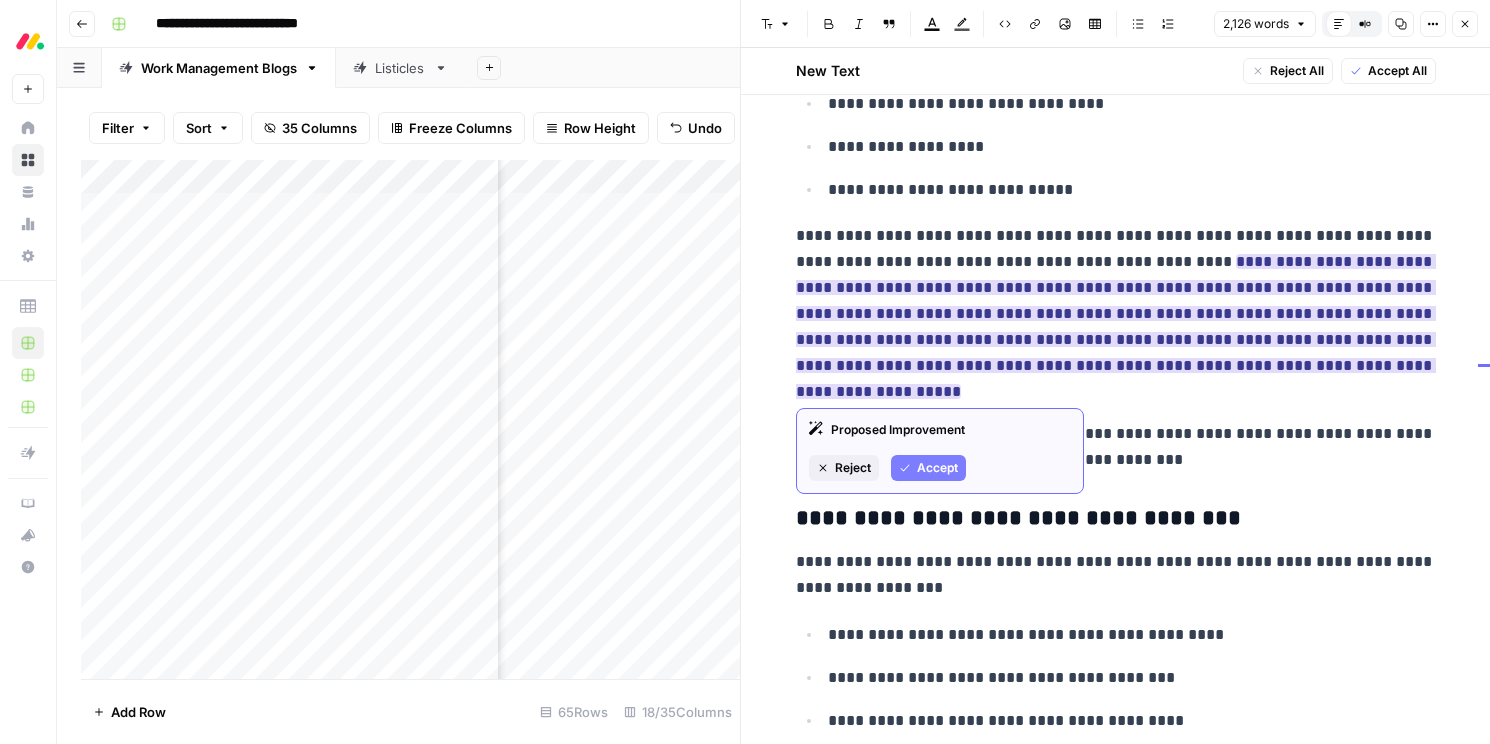 click on "Reject" at bounding box center [853, 468] 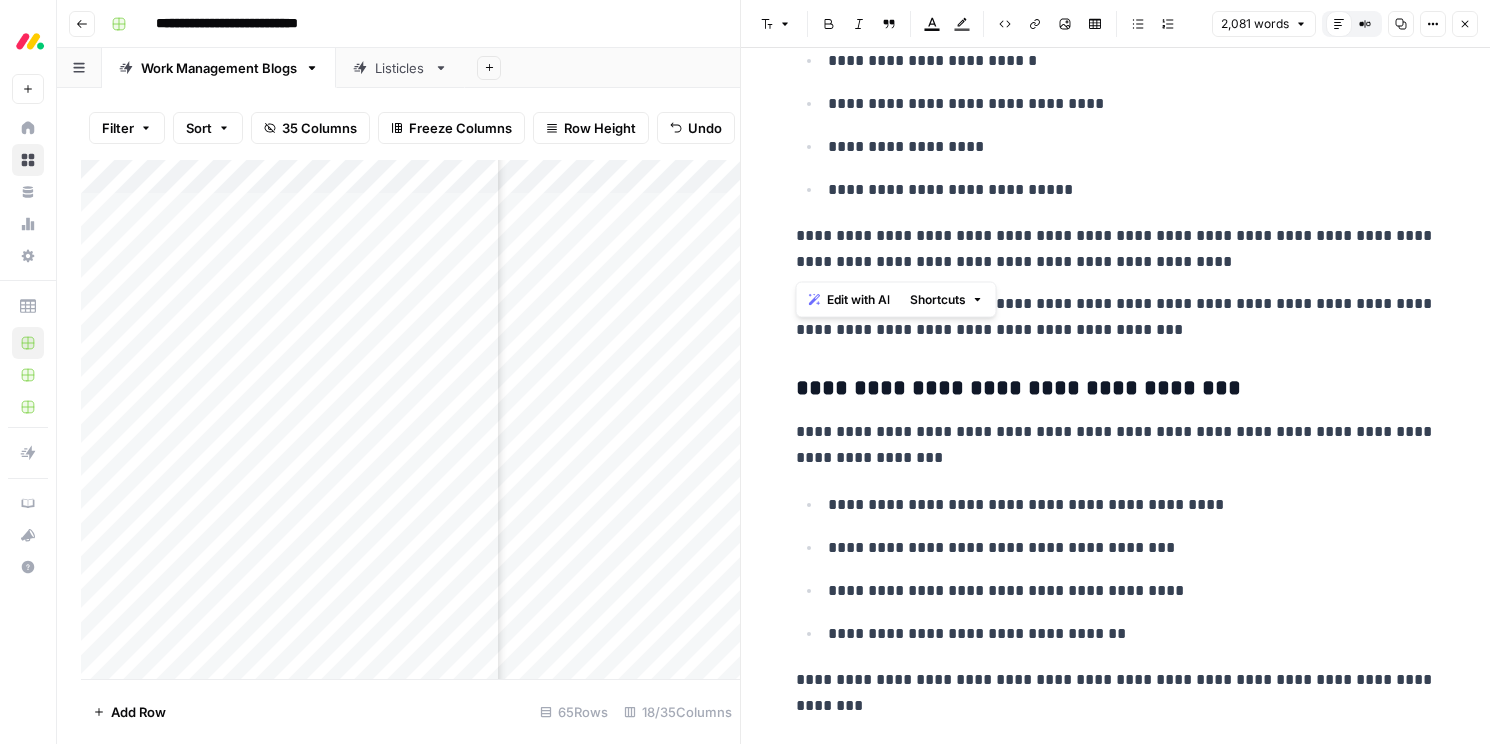drag, startPoint x: 1188, startPoint y: 269, endPoint x: 780, endPoint y: 240, distance: 409.02933 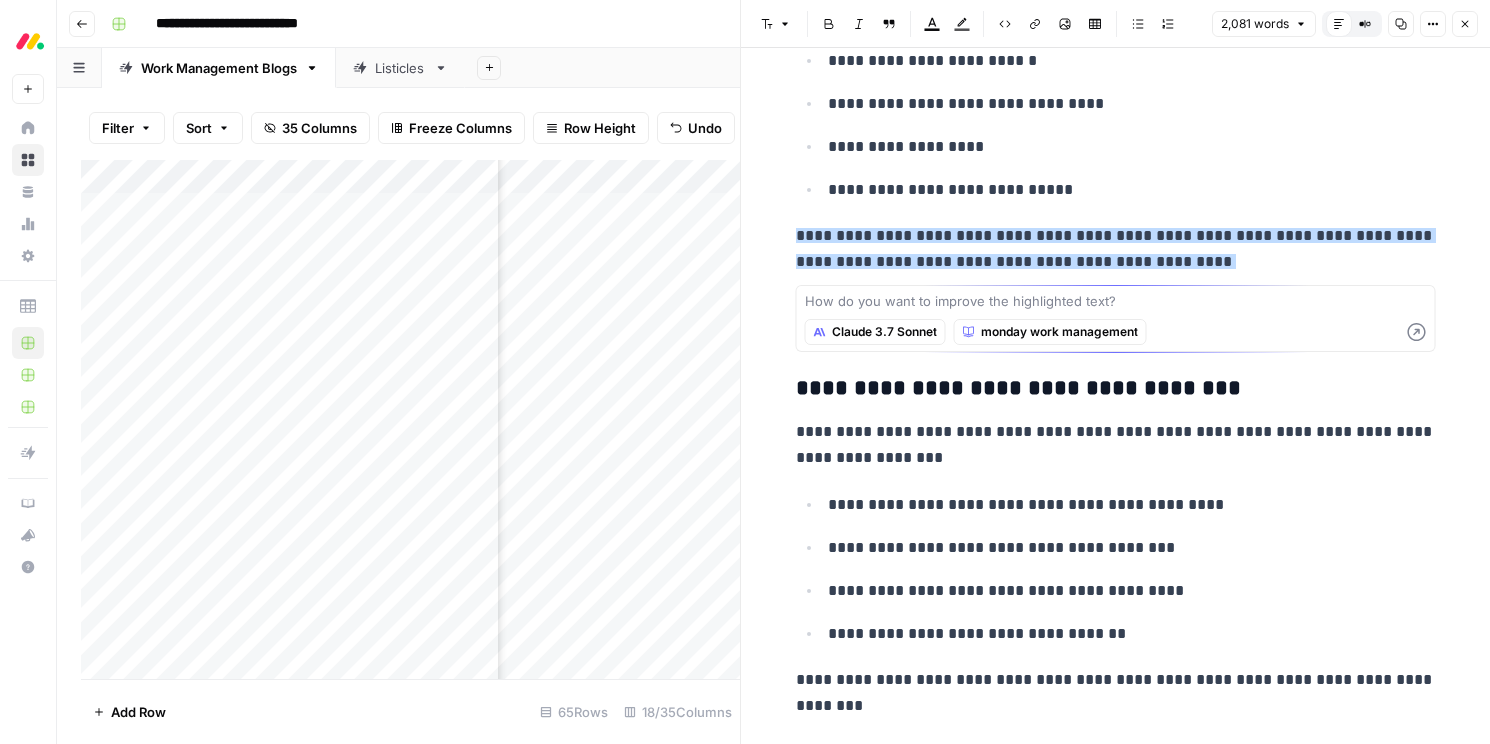 click on "Claude 3.7 Sonnet" at bounding box center [884, 332] 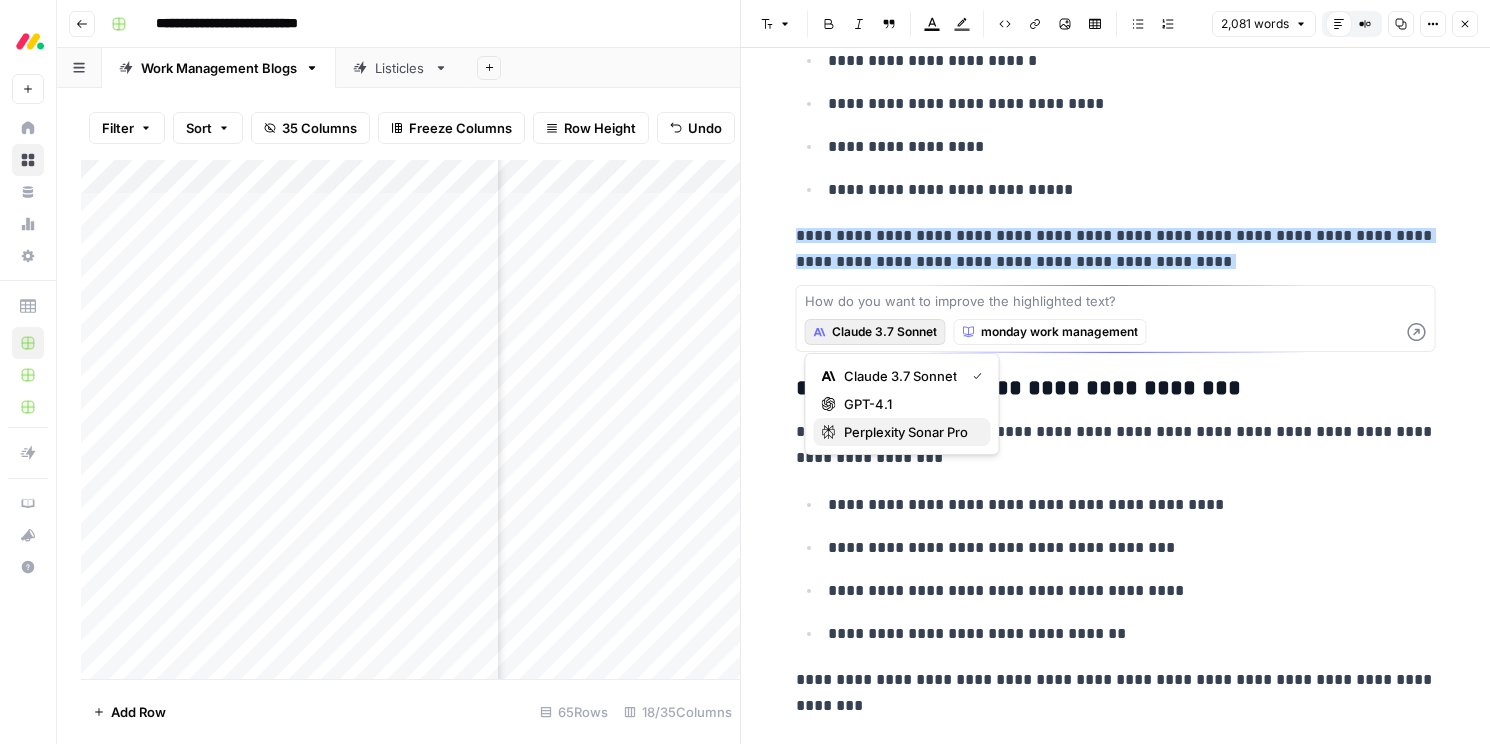 click on "Perplexity Sonar Pro" at bounding box center [909, 432] 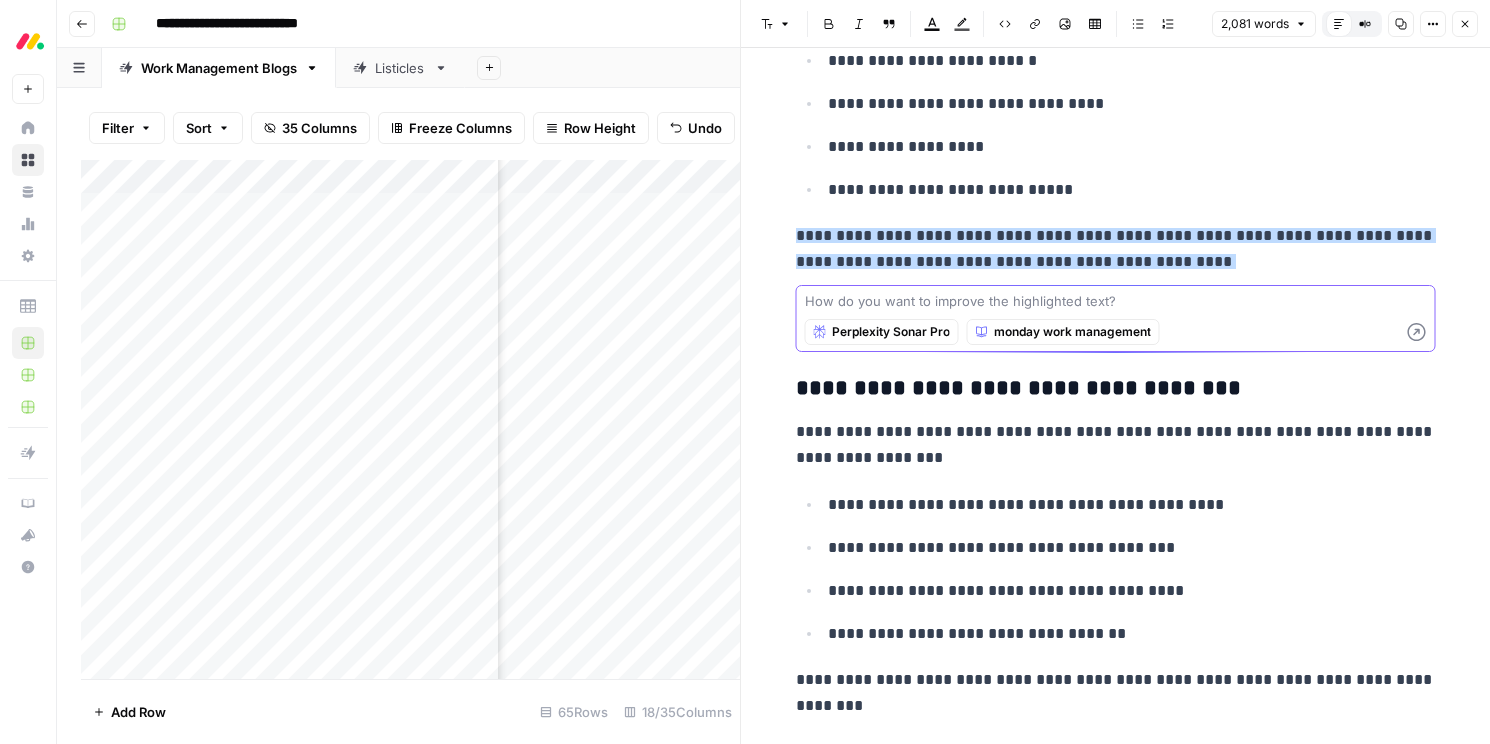 click at bounding box center [1116, 301] 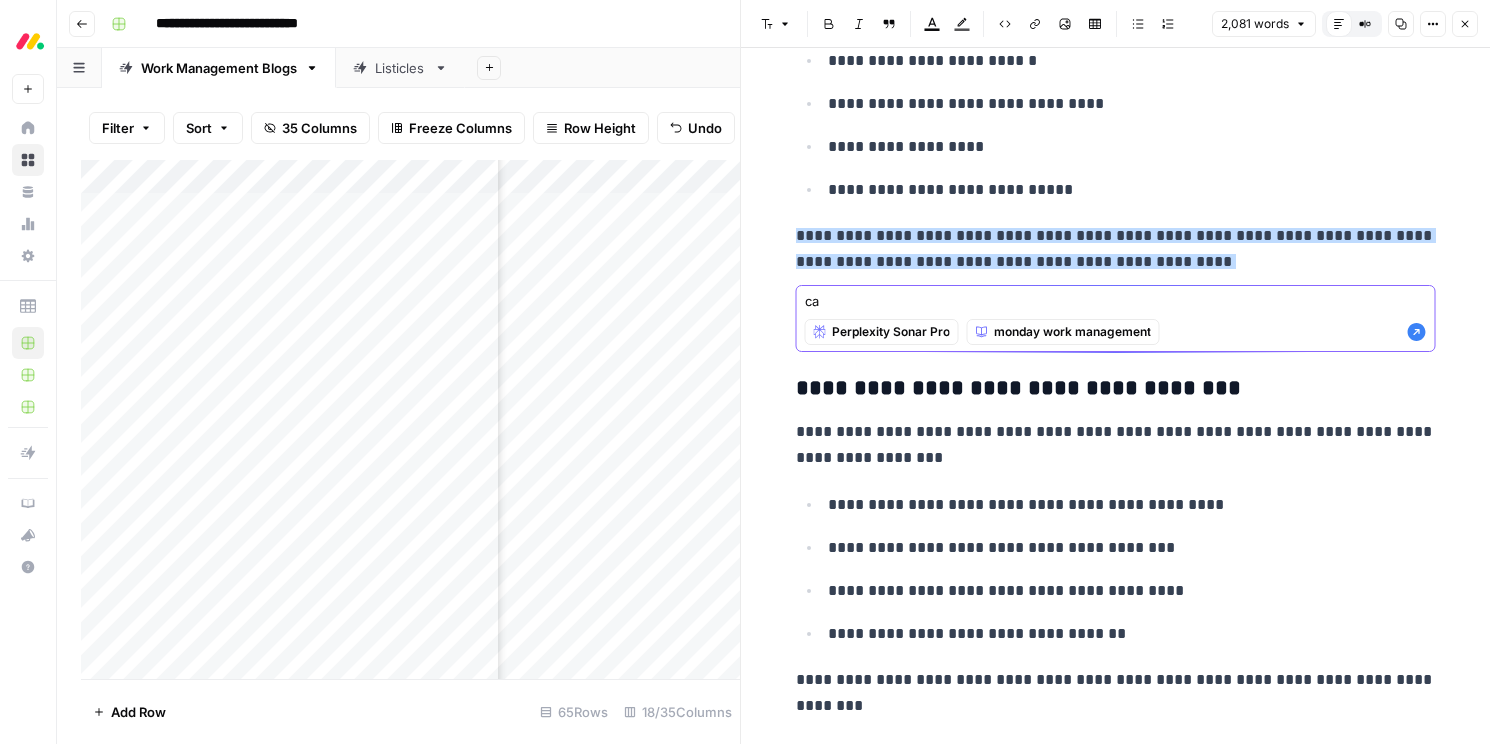 type on "c" 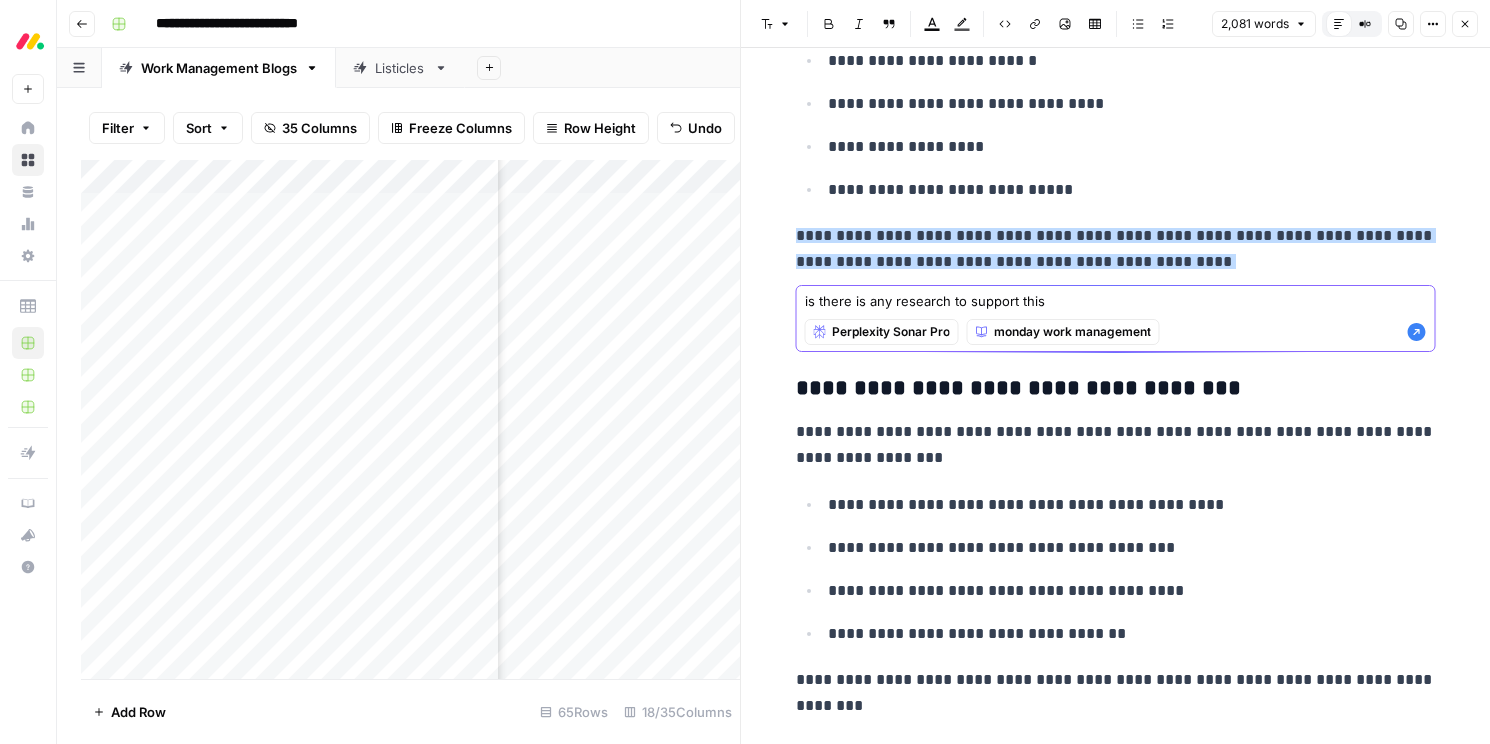 type on "is there is any research to support this" 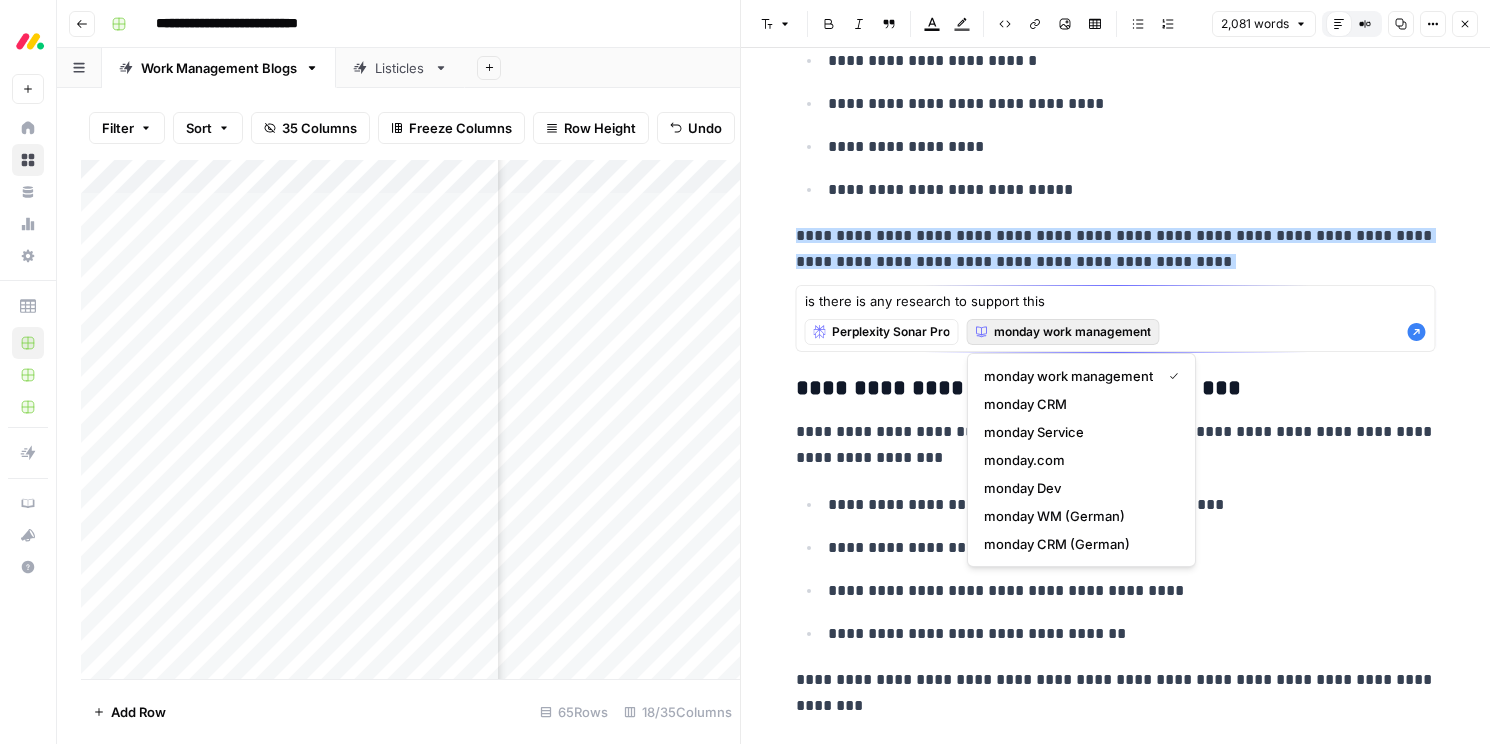 click on "monday work management" at bounding box center [1072, 332] 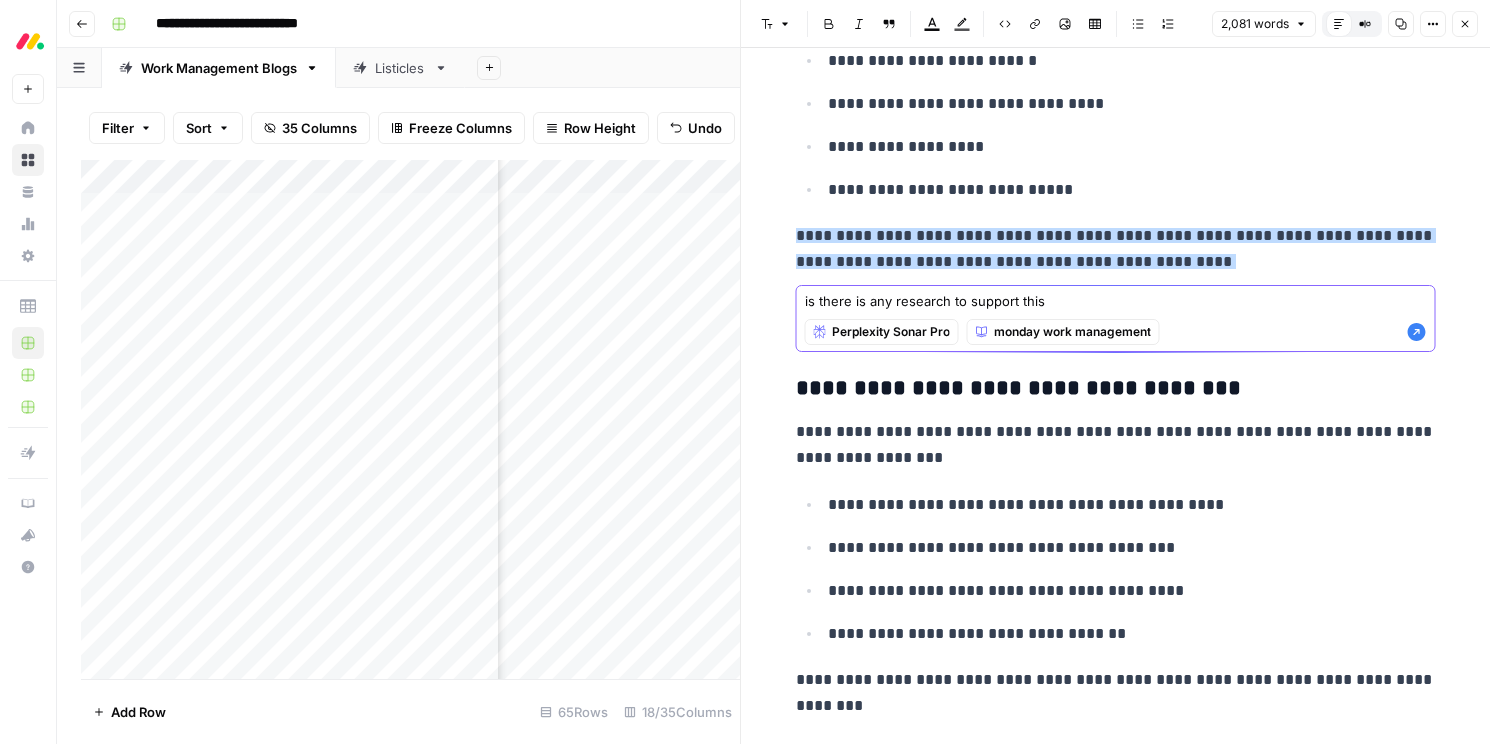 click on "is there is any research to support this" at bounding box center (1116, 301) 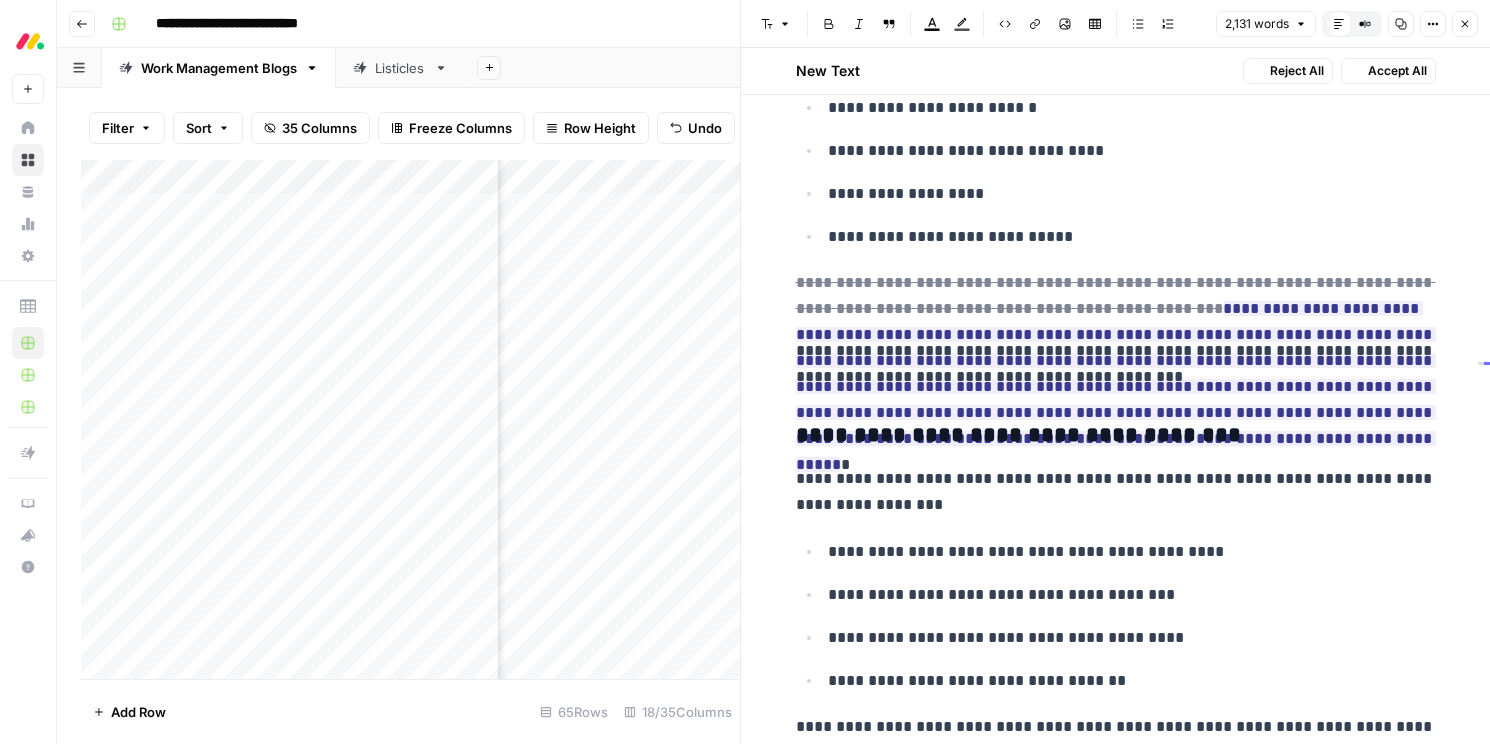 scroll, scrollTop: 5468, scrollLeft: 0, axis: vertical 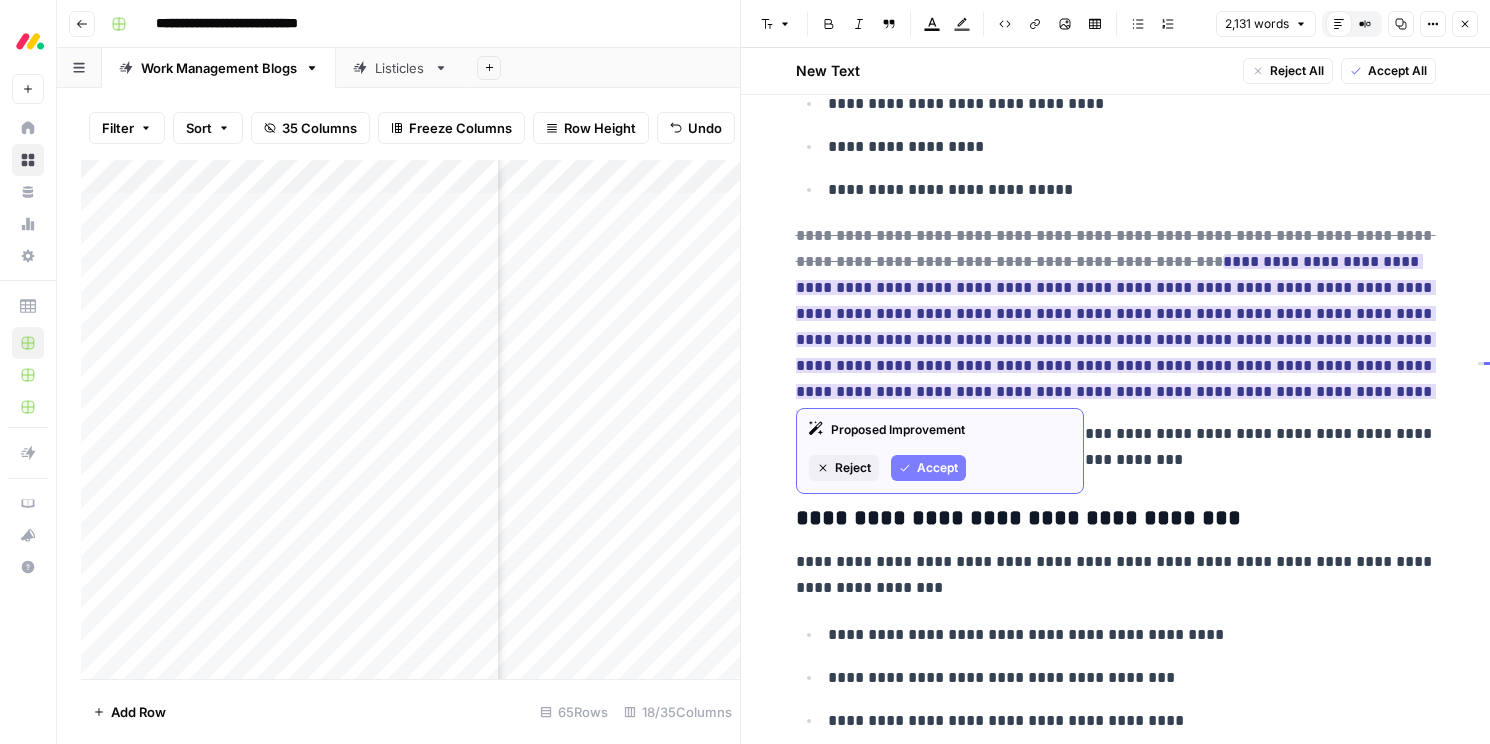 click on "Accept" at bounding box center [937, 468] 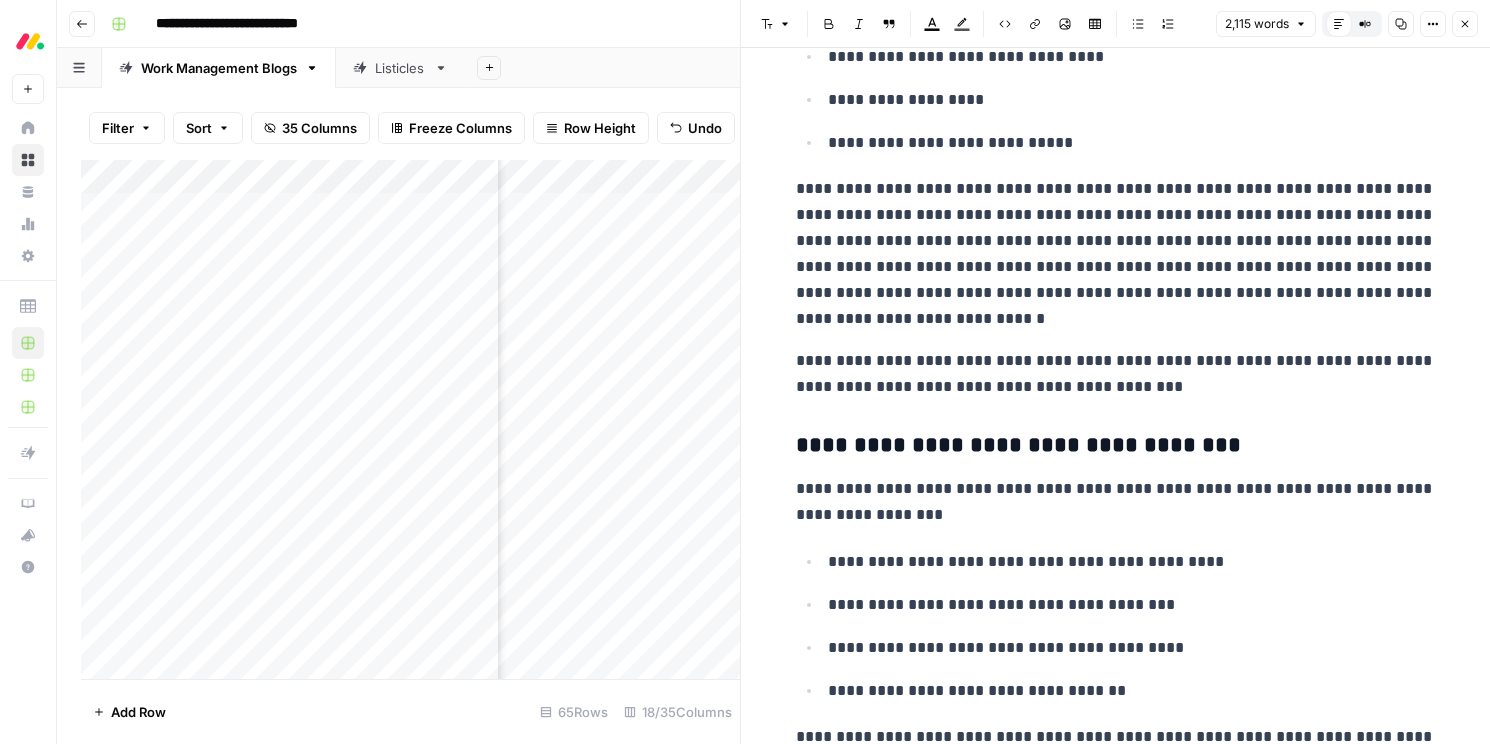 scroll, scrollTop: 5421, scrollLeft: 0, axis: vertical 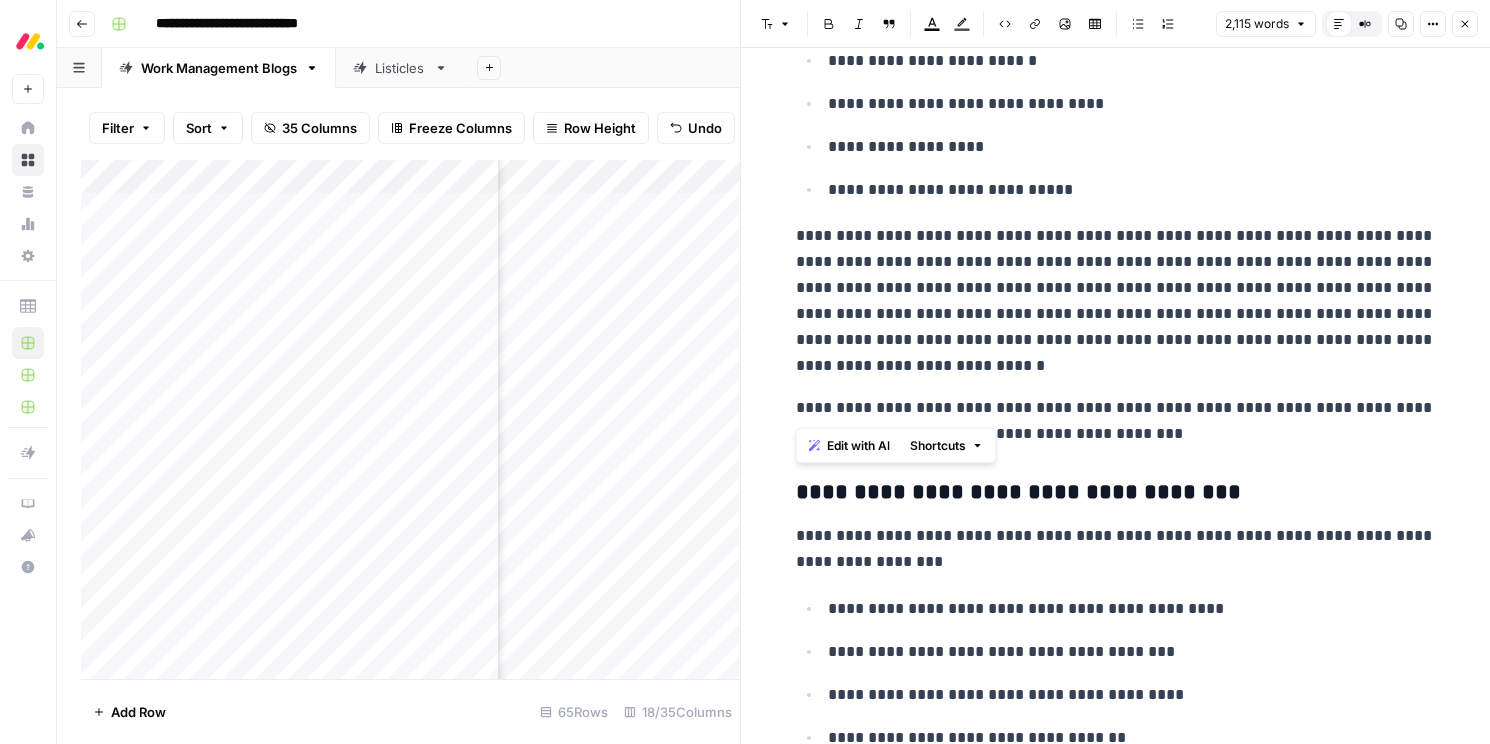 drag, startPoint x: 1054, startPoint y: 384, endPoint x: 783, endPoint y: 233, distance: 310.22894 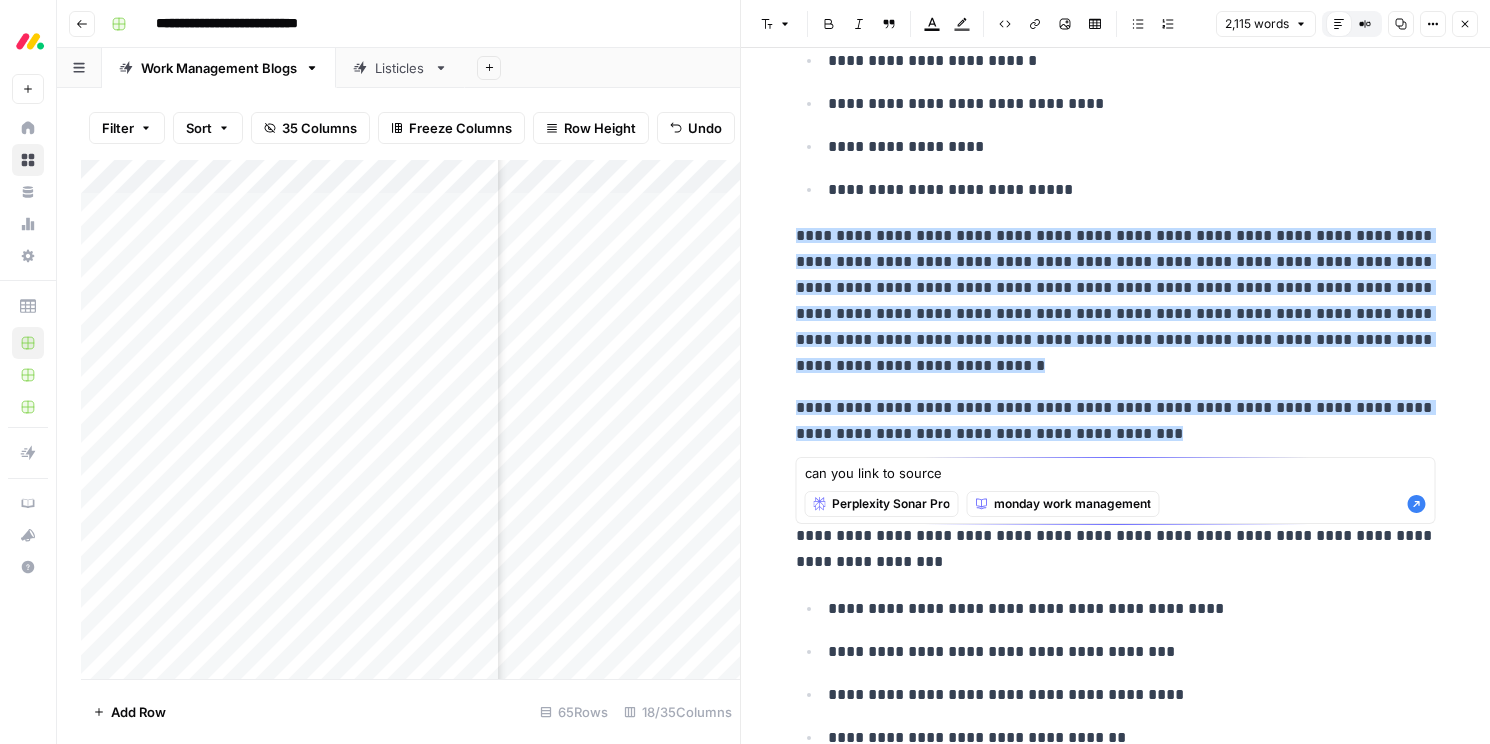 type on "can you link to source" 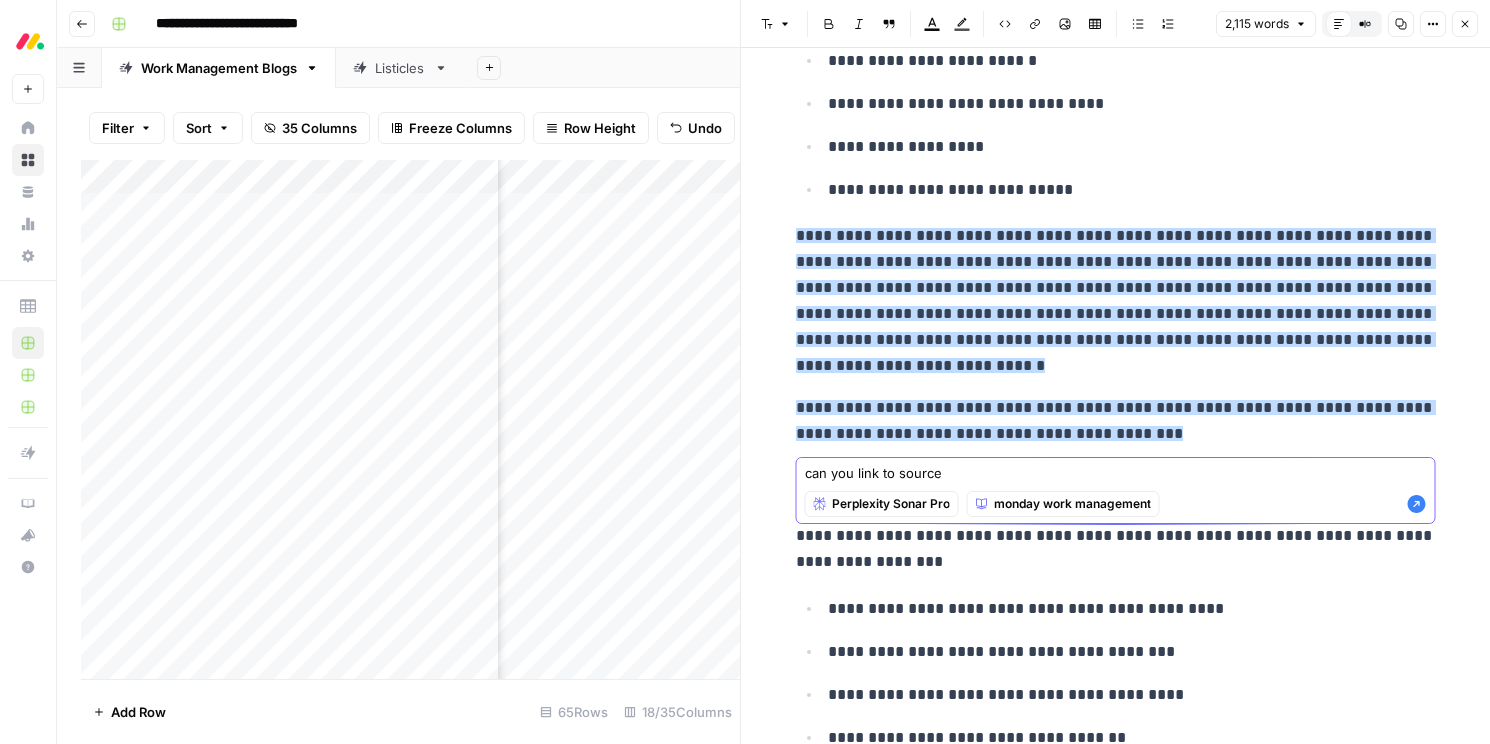 click 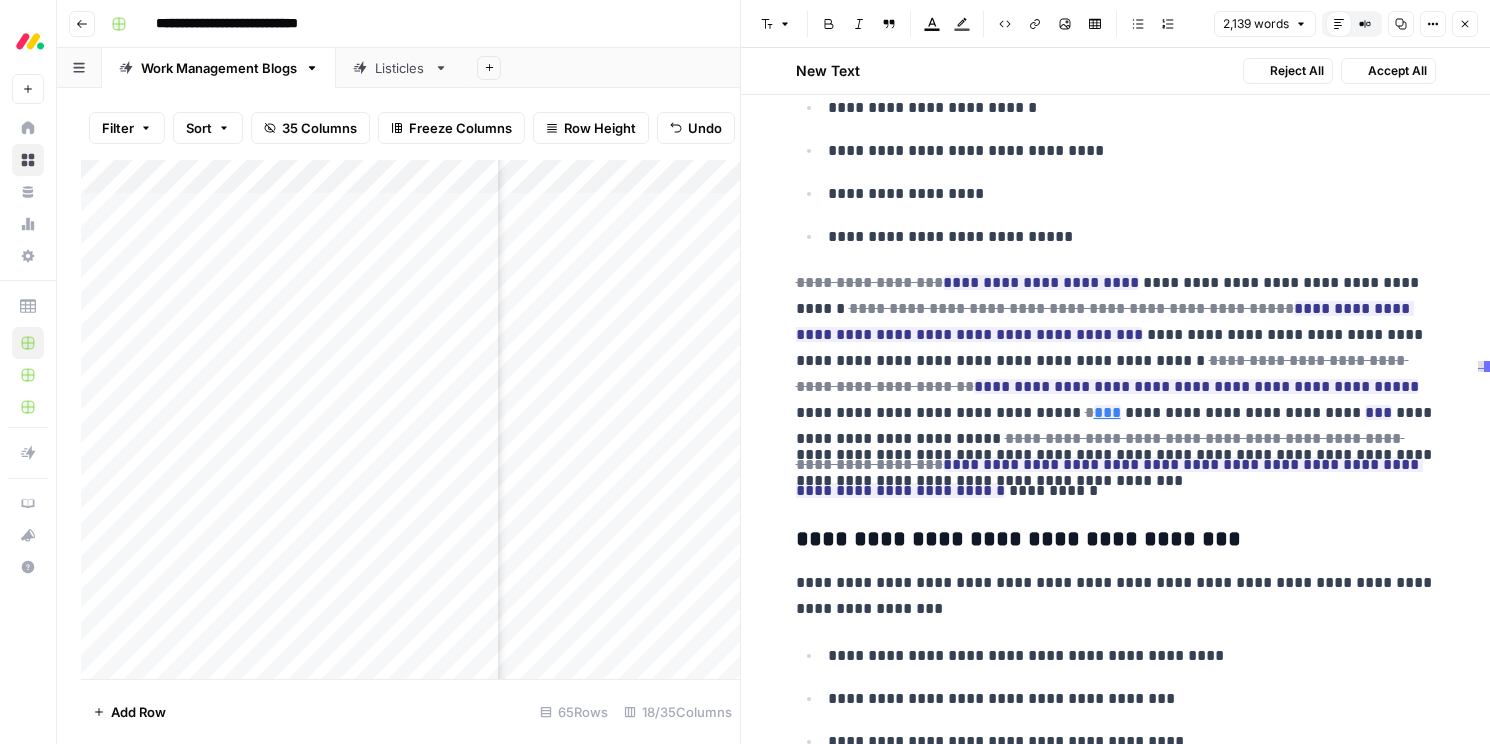 scroll, scrollTop: 5468, scrollLeft: 0, axis: vertical 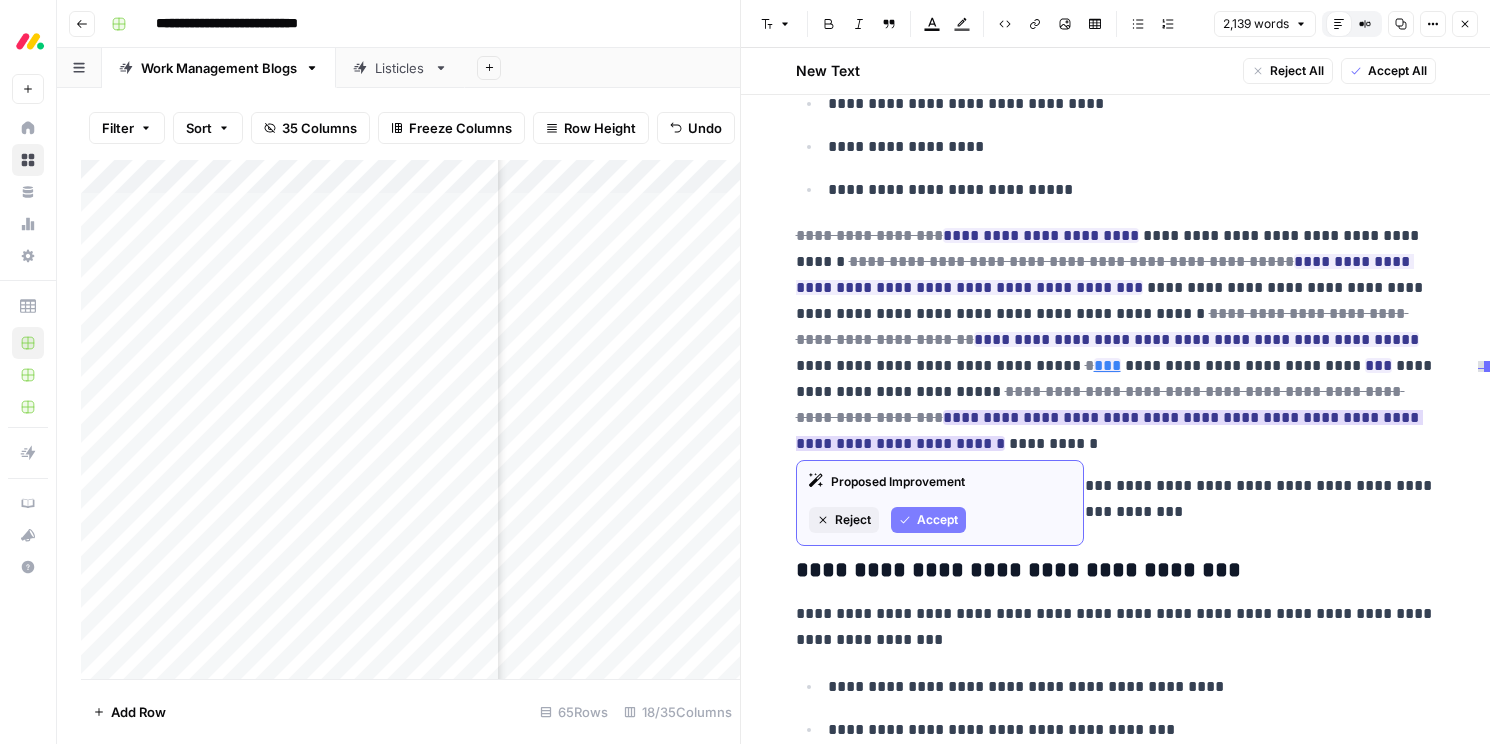 click on "Reject" at bounding box center (853, 520) 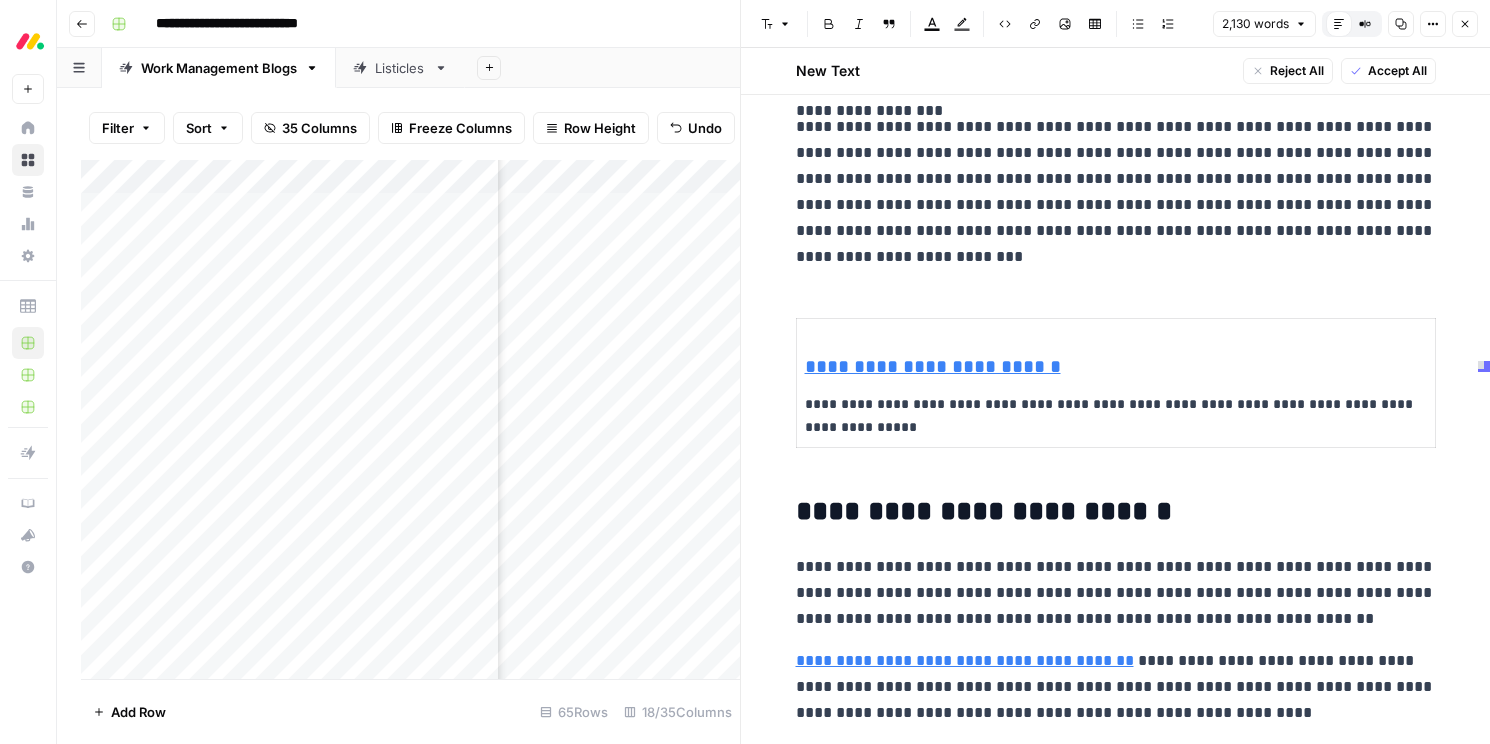 scroll, scrollTop: 240, scrollLeft: 0, axis: vertical 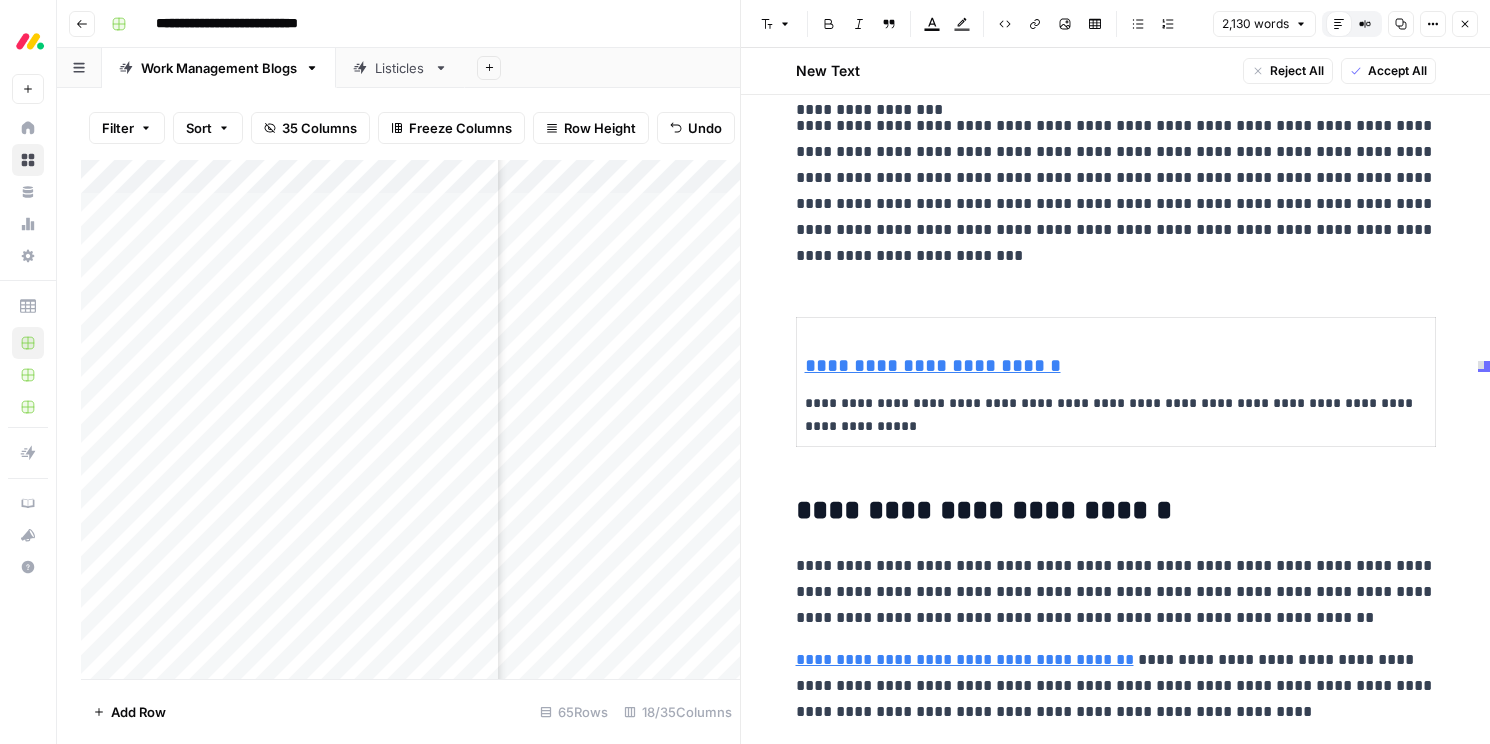 click 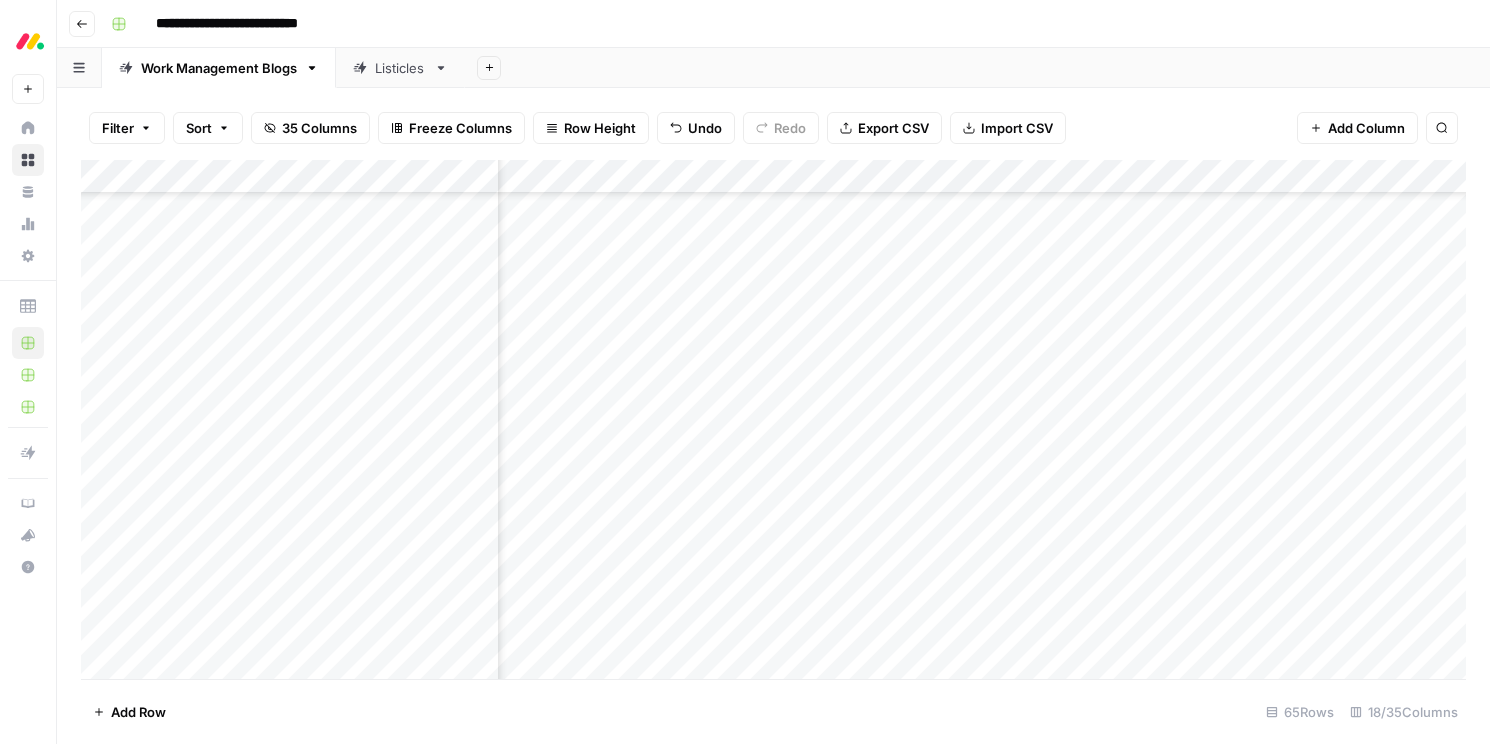 scroll, scrollTop: 437, scrollLeft: 1338, axis: both 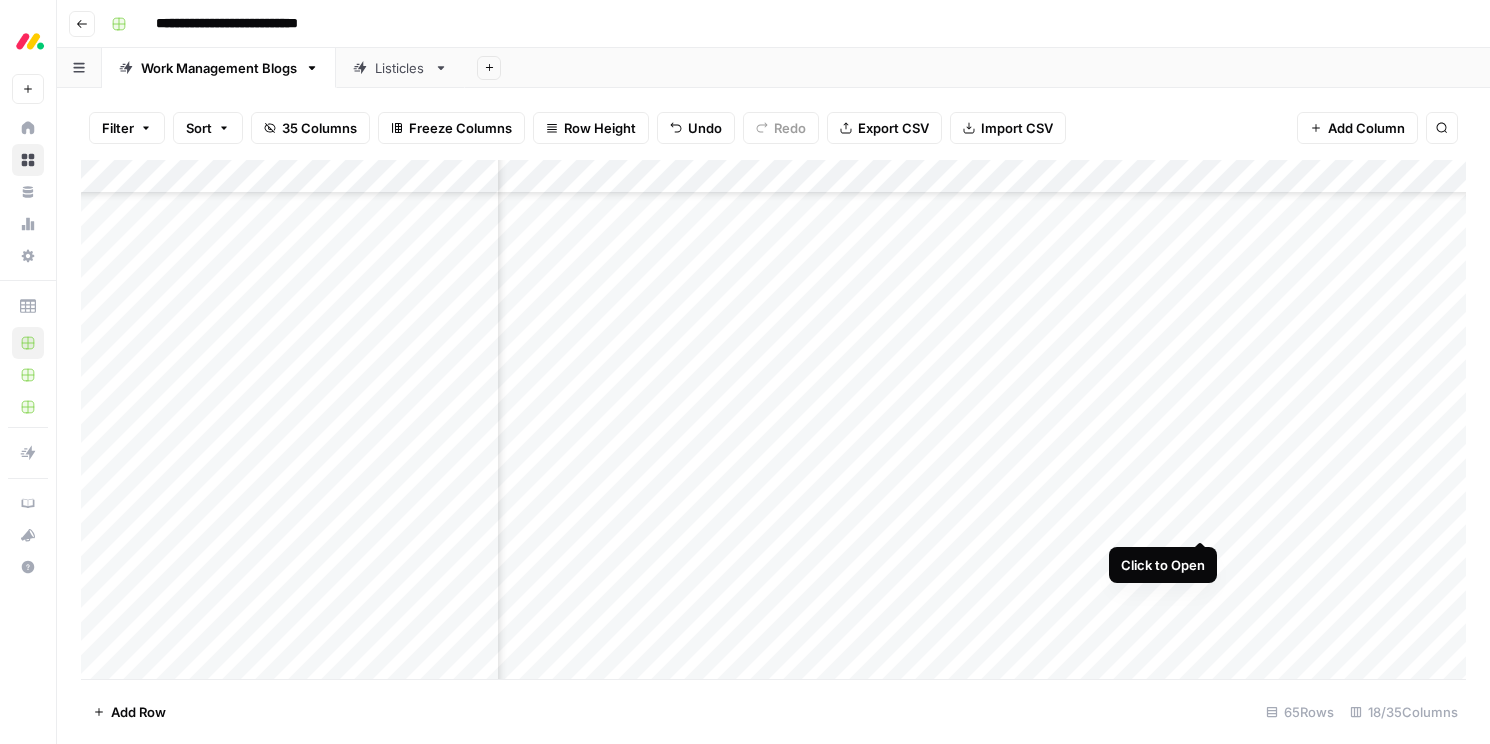 click on "Add Column" at bounding box center [773, 419] 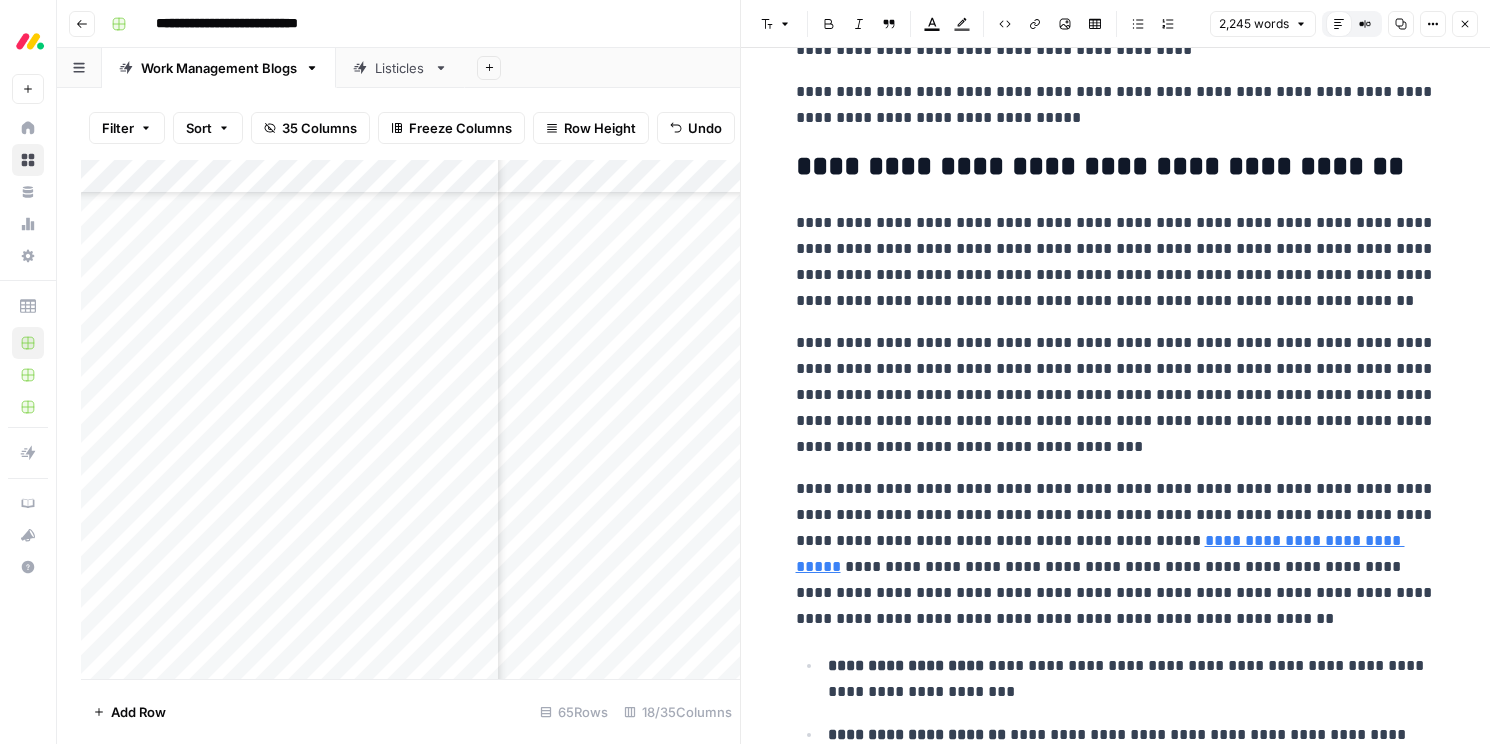 scroll, scrollTop: 2903, scrollLeft: 0, axis: vertical 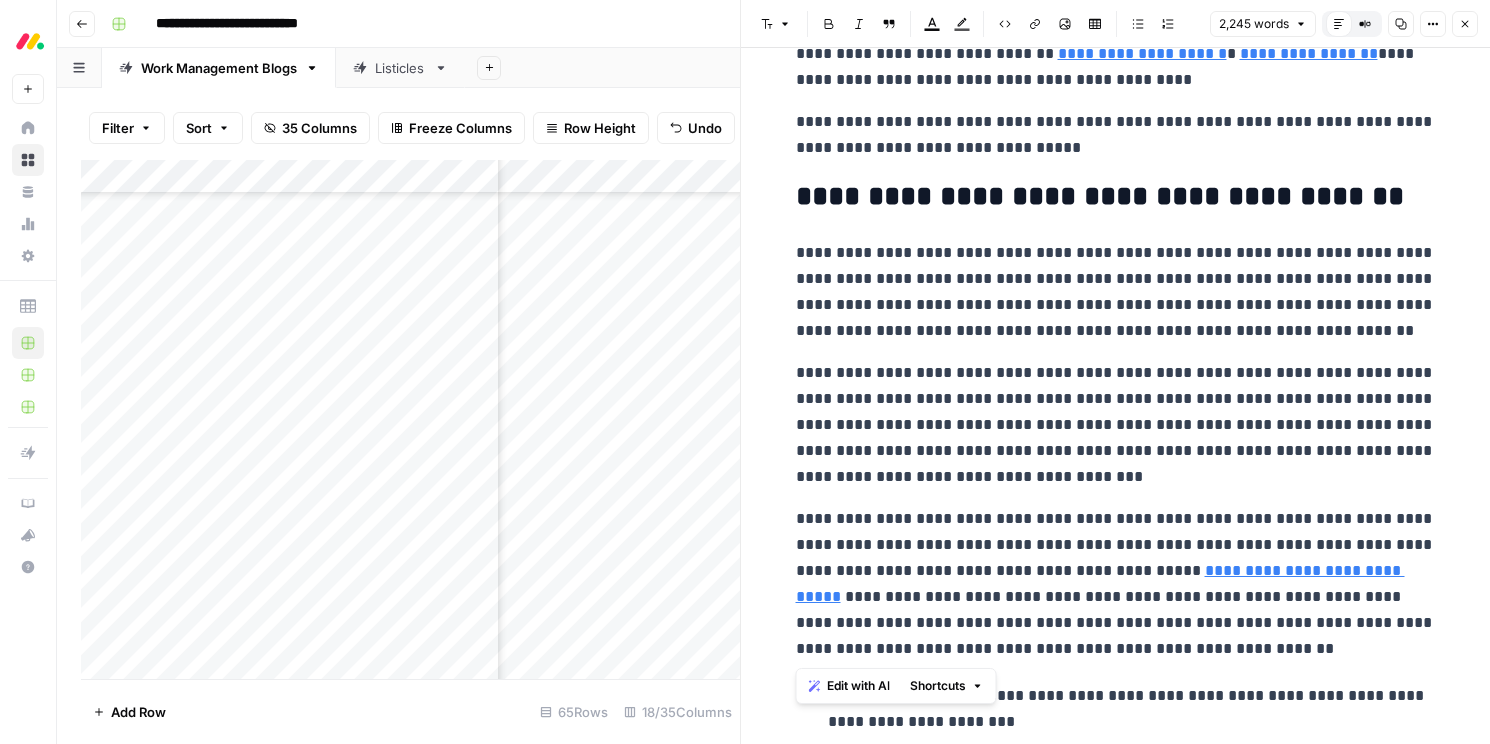 drag, startPoint x: 796, startPoint y: 257, endPoint x: 1242, endPoint y: 632, distance: 582.7015 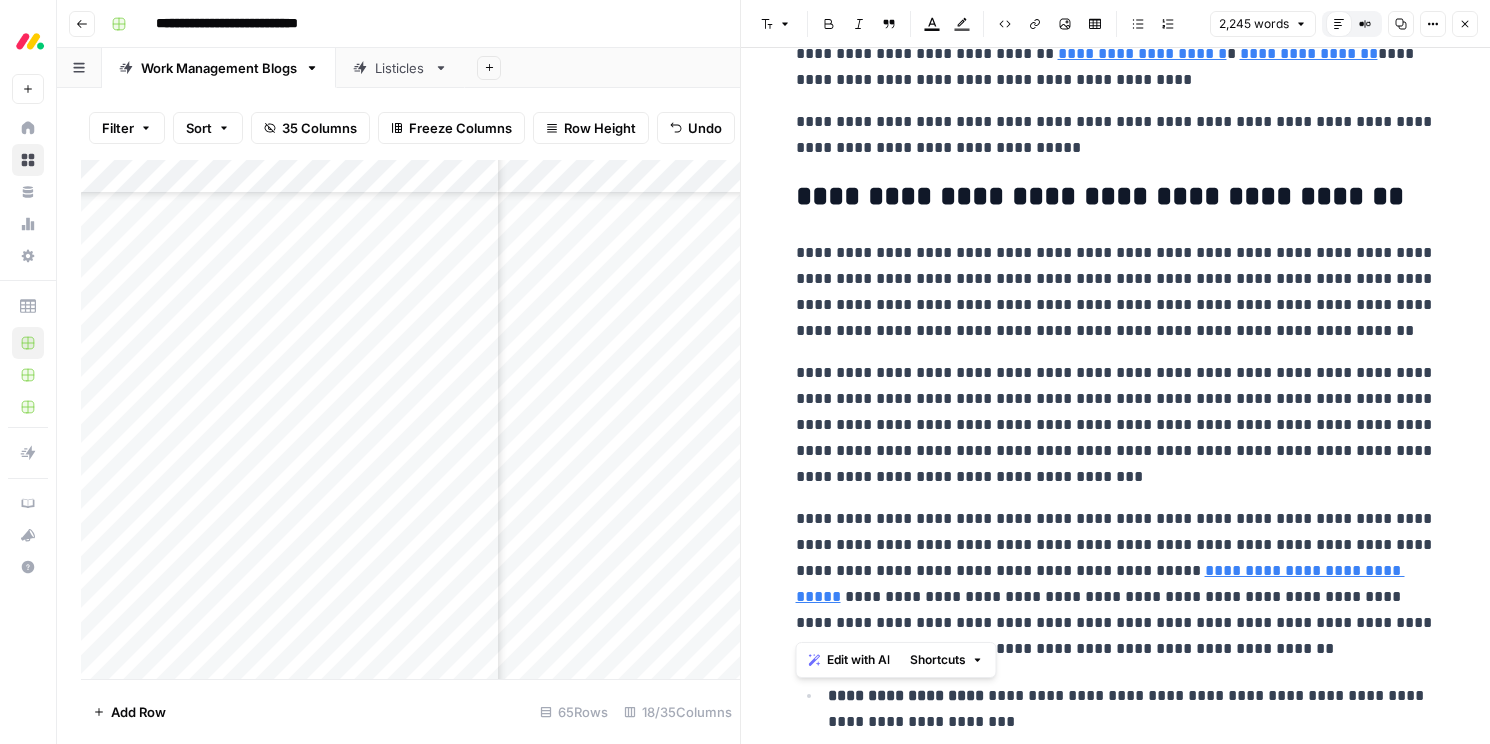 click on "**********" at bounding box center (1116, 425) 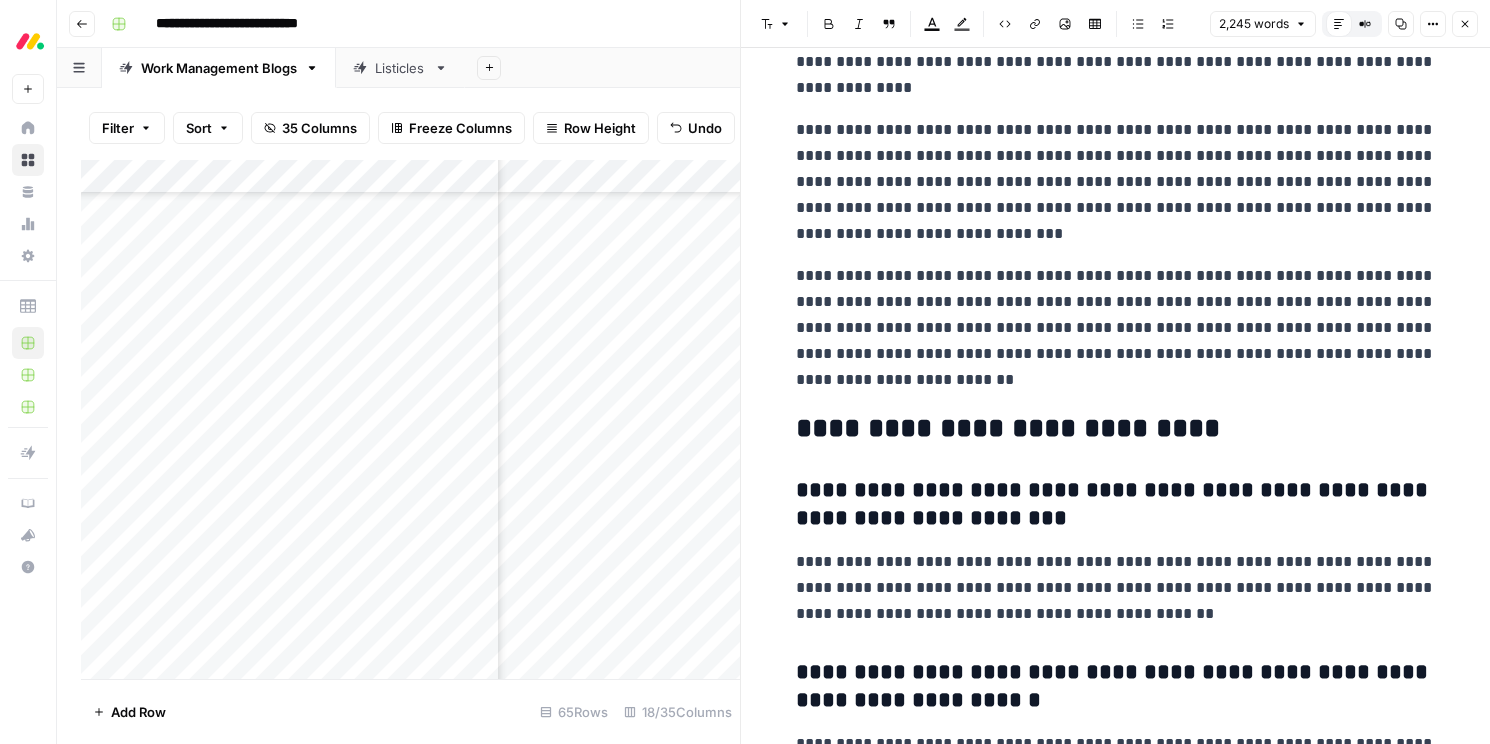 scroll, scrollTop: 8318, scrollLeft: 0, axis: vertical 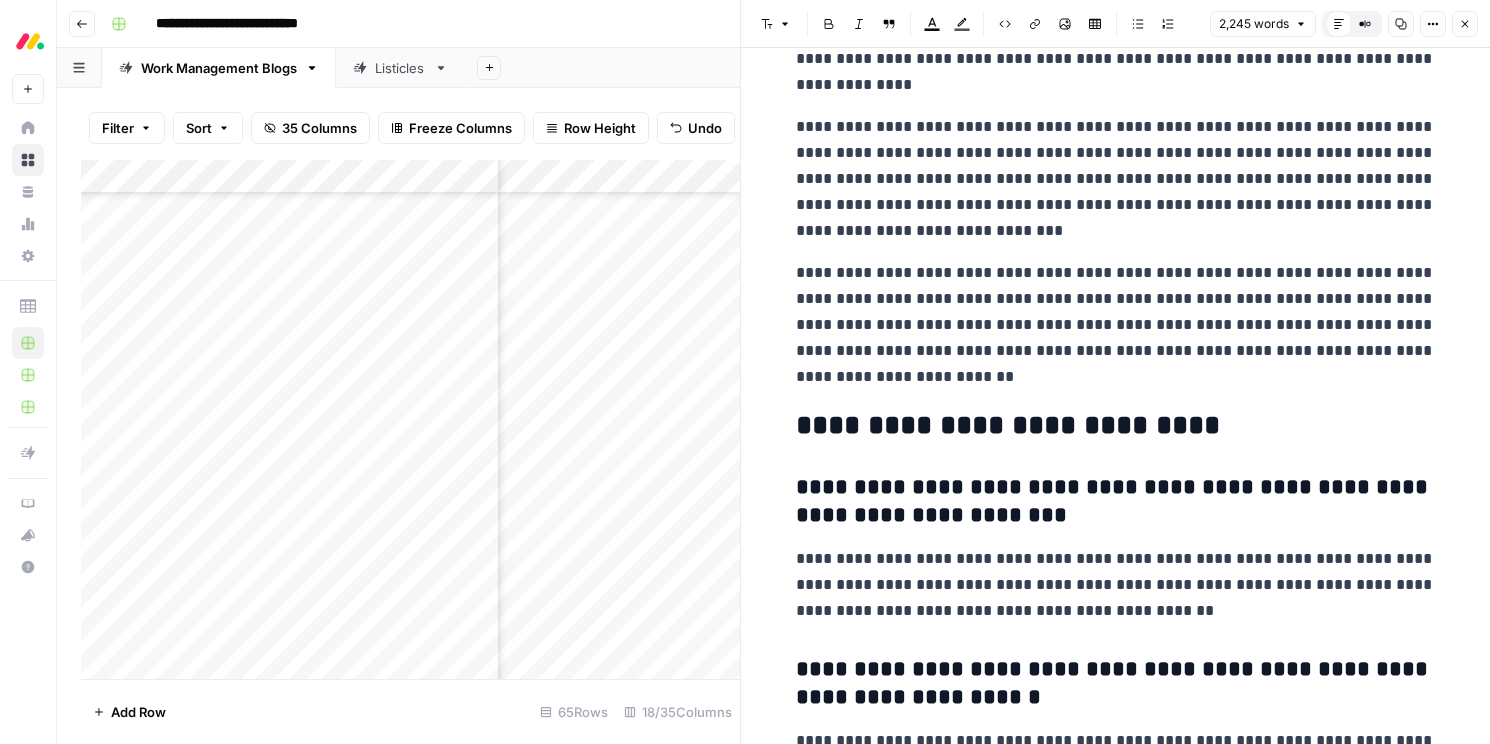 click 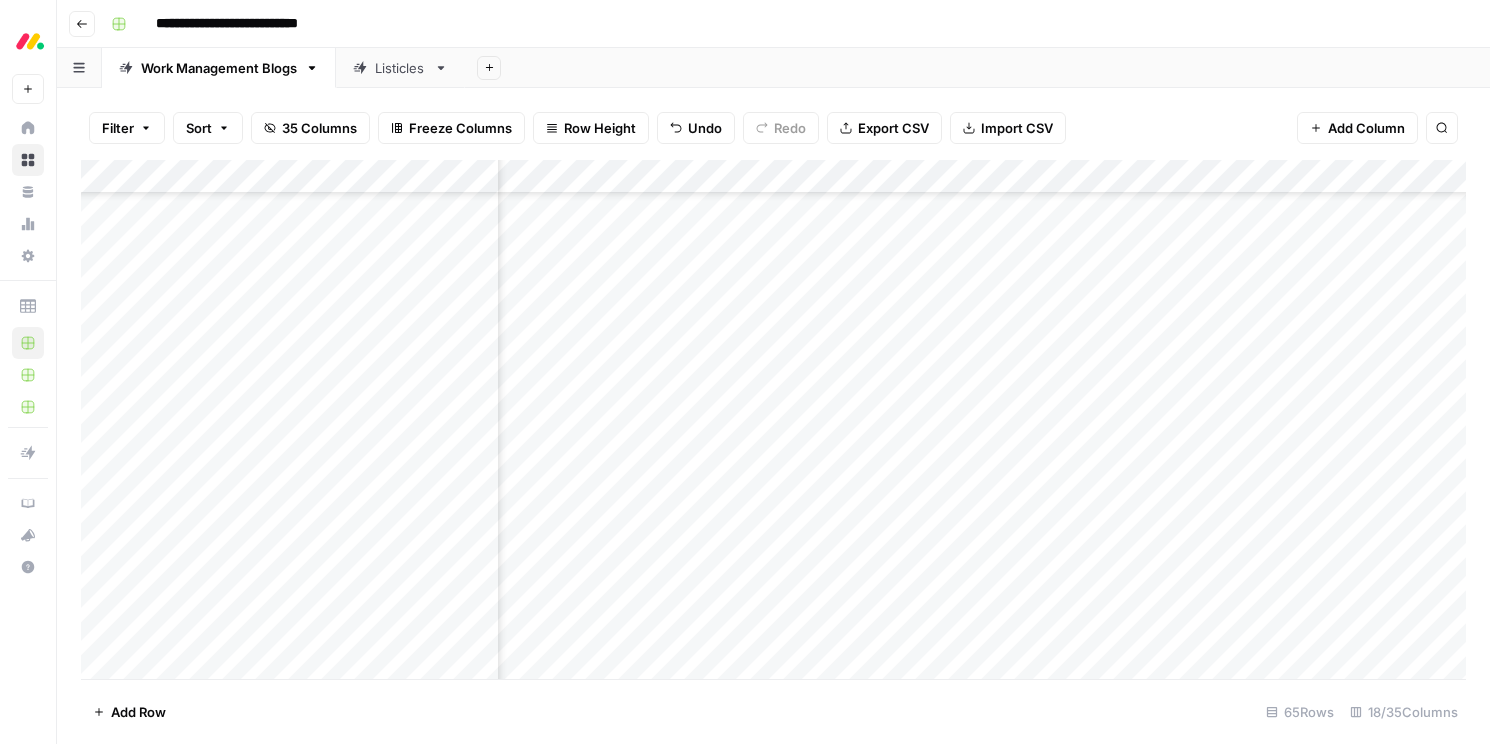 scroll, scrollTop: 425, scrollLeft: 2240, axis: both 